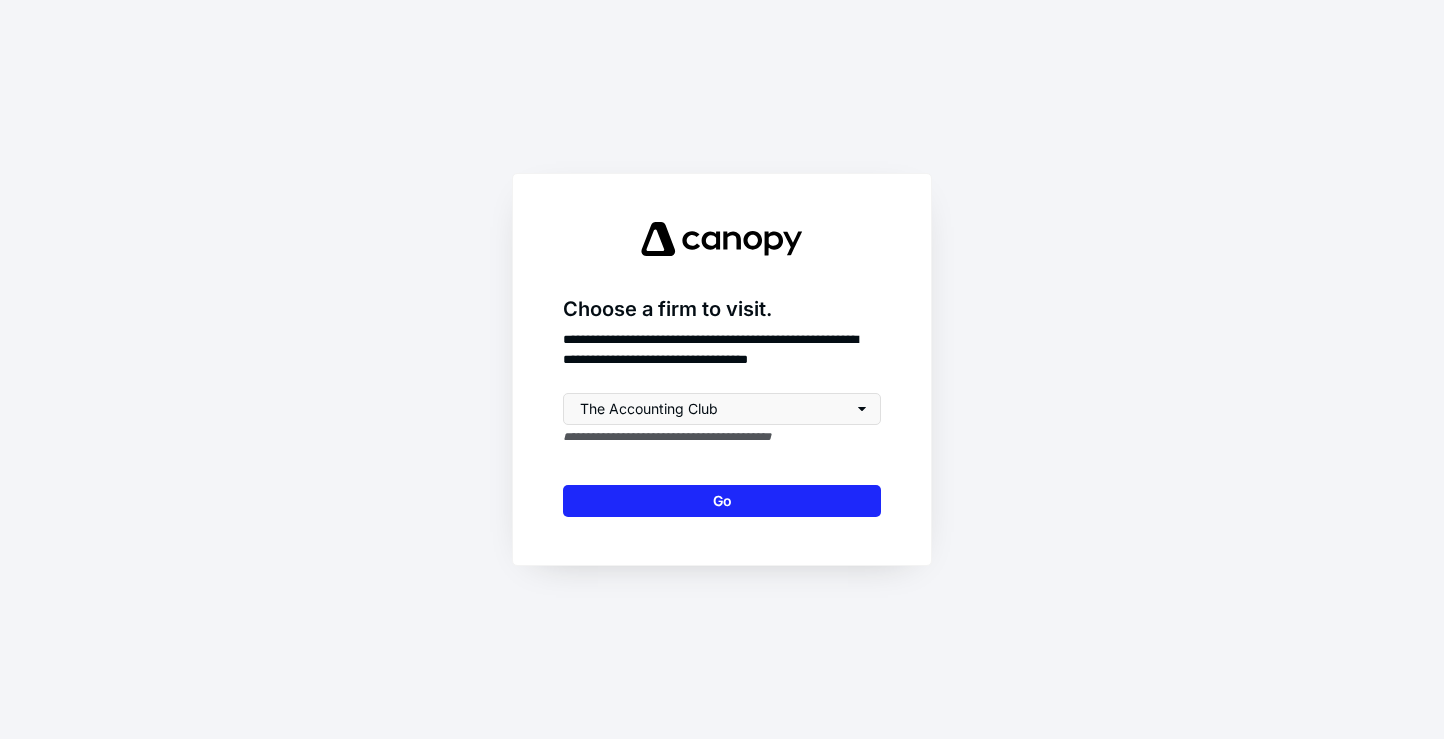 scroll, scrollTop: 0, scrollLeft: 0, axis: both 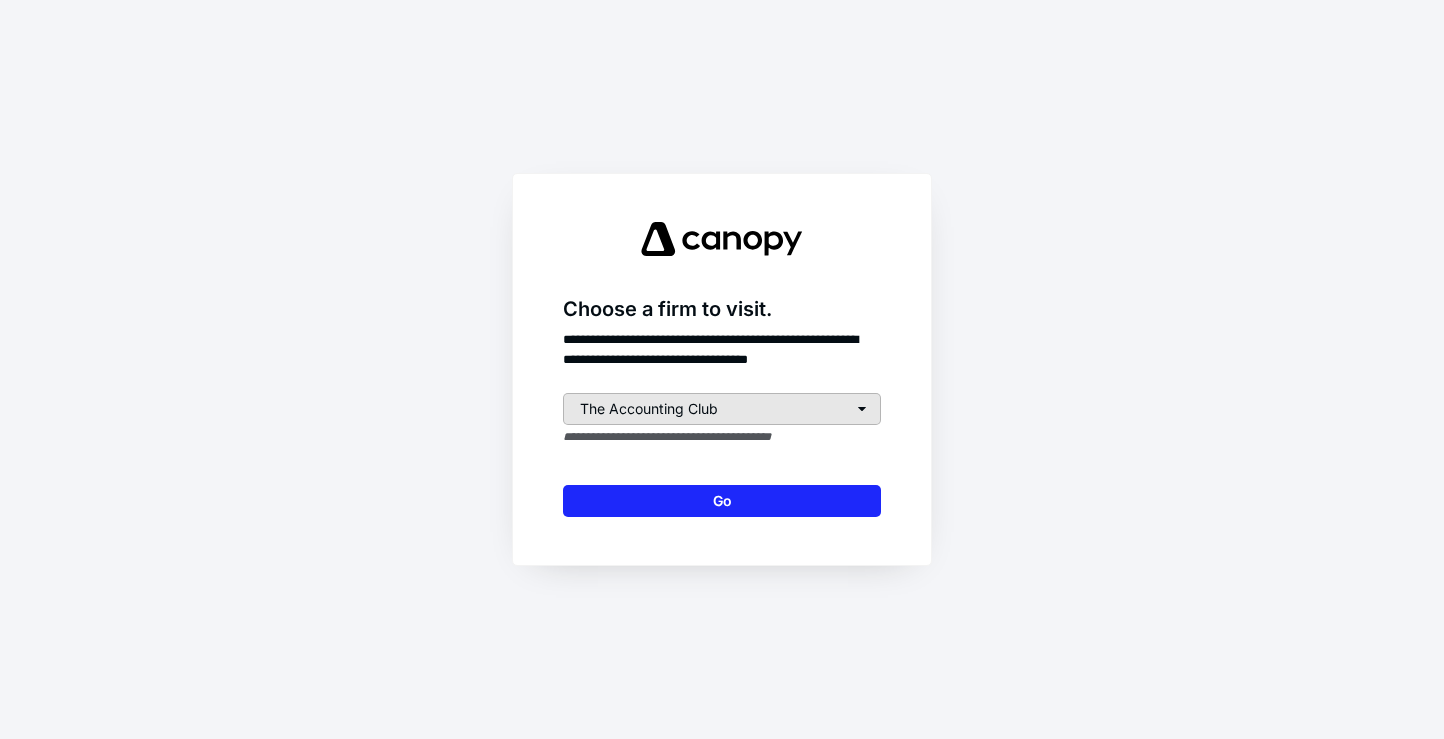click on "The Accounting Club" at bounding box center (722, 409) 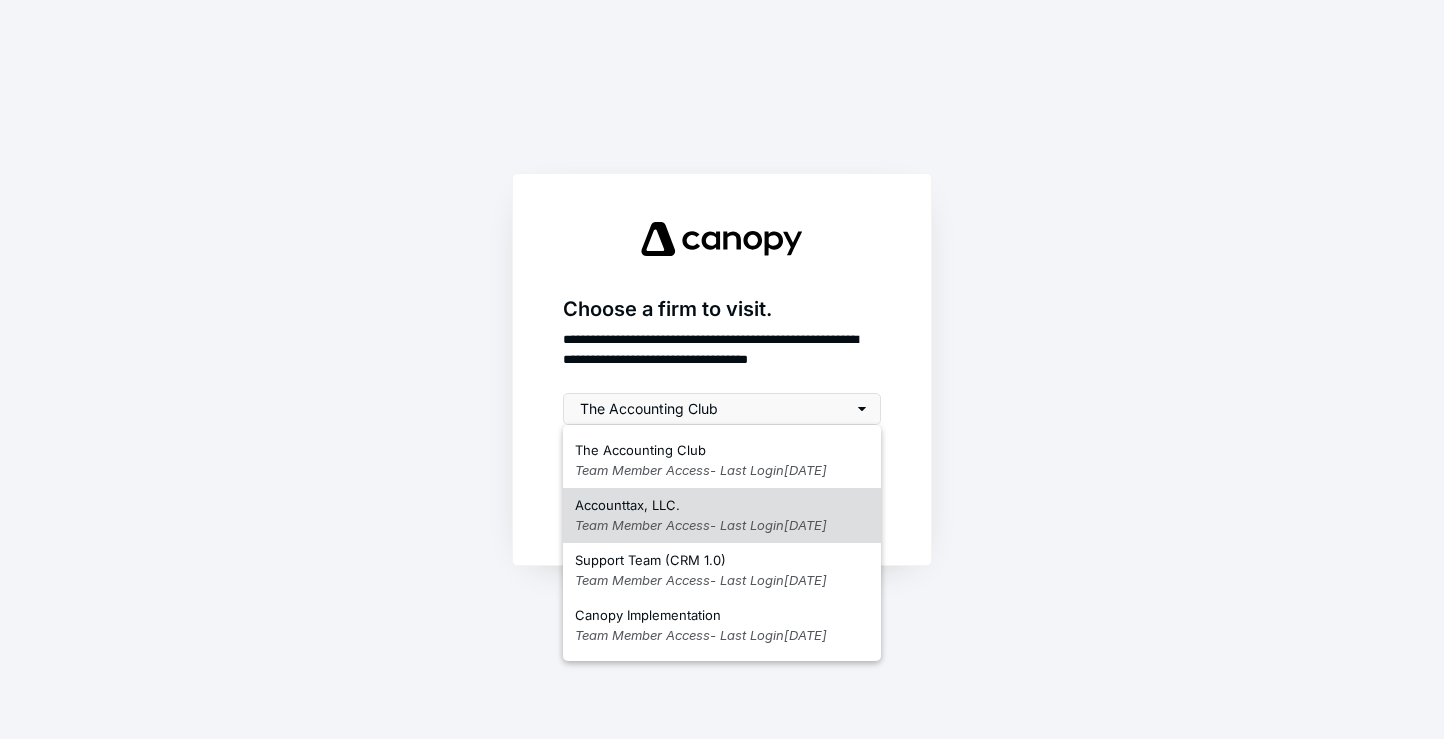 click on "Team Member Access  - Last Login  [DATE]" at bounding box center [701, 526] 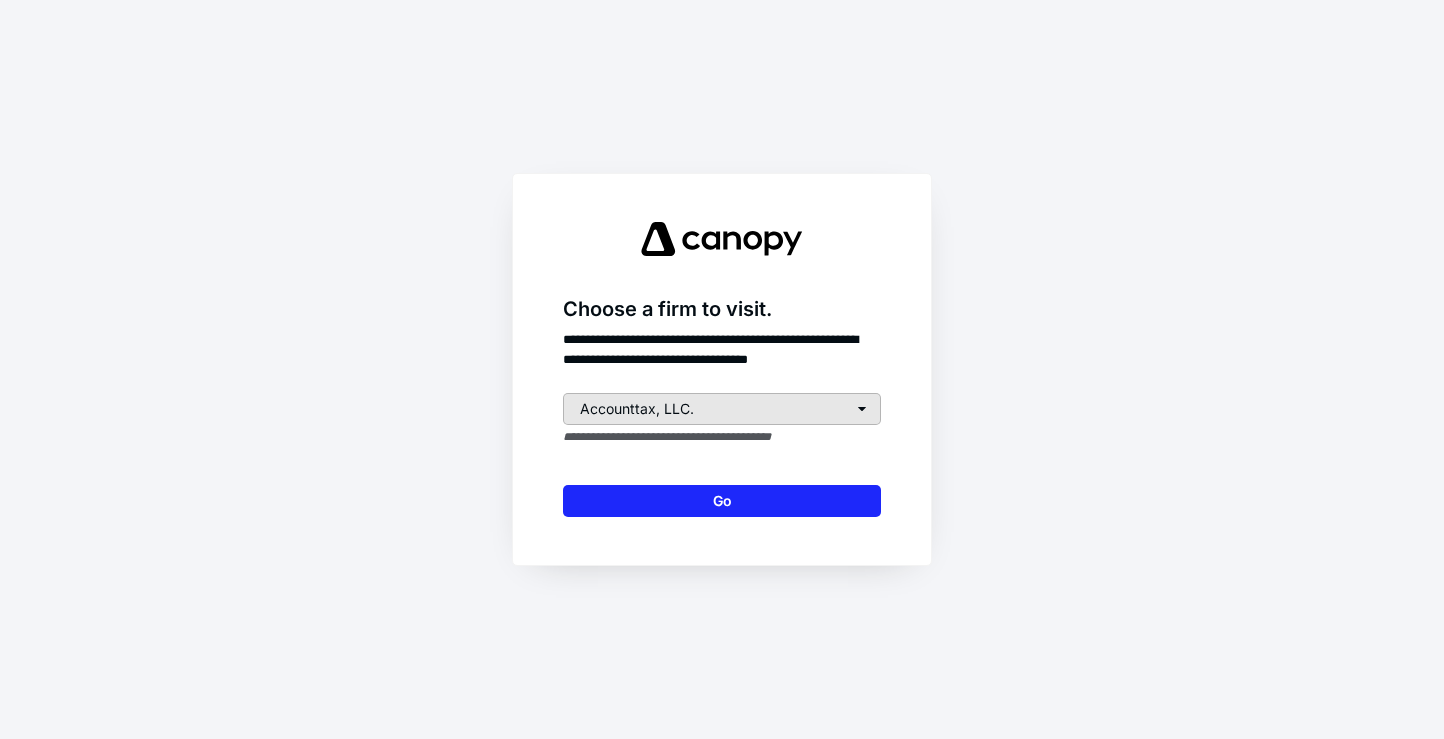 click on "Accounttax, LLC." at bounding box center (722, 409) 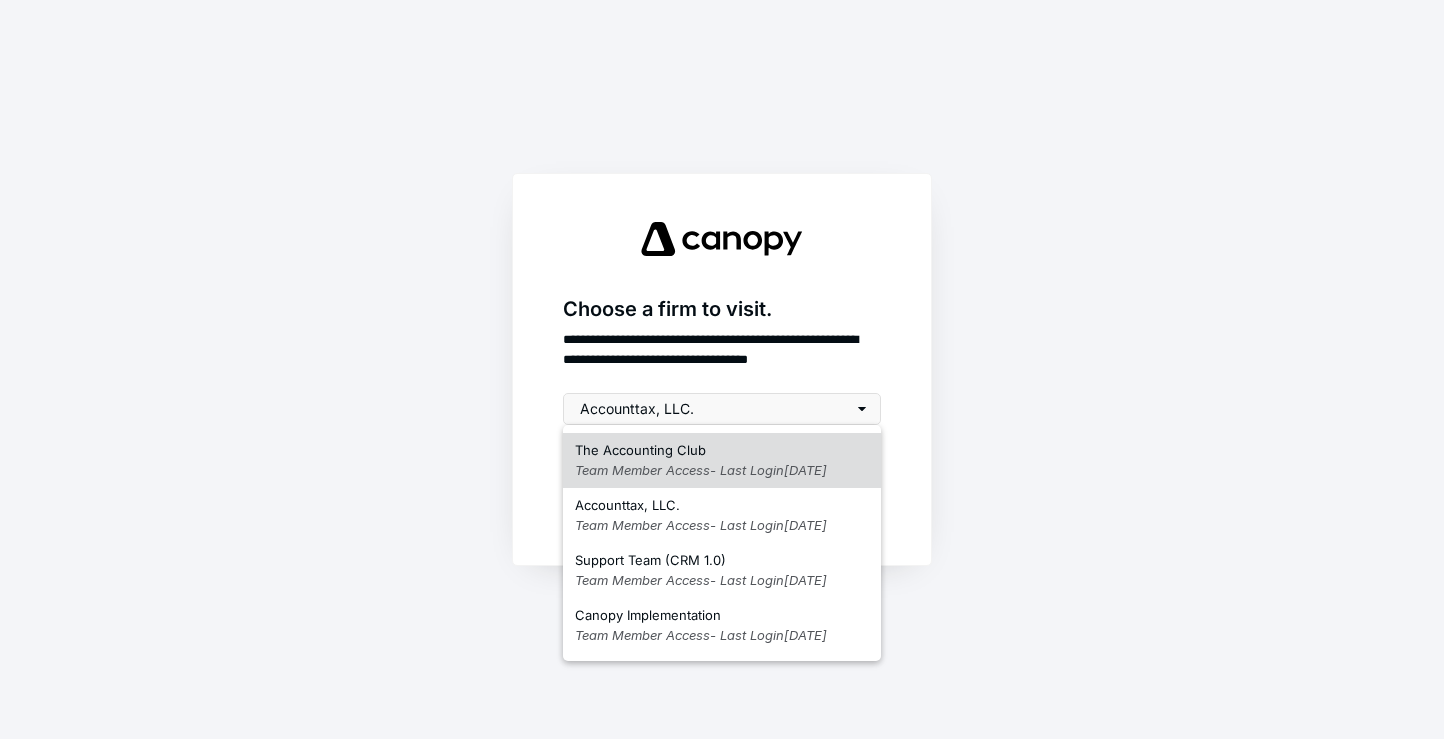 click on "Team Member Access  - Last Login  [DATE]" at bounding box center [701, 471] 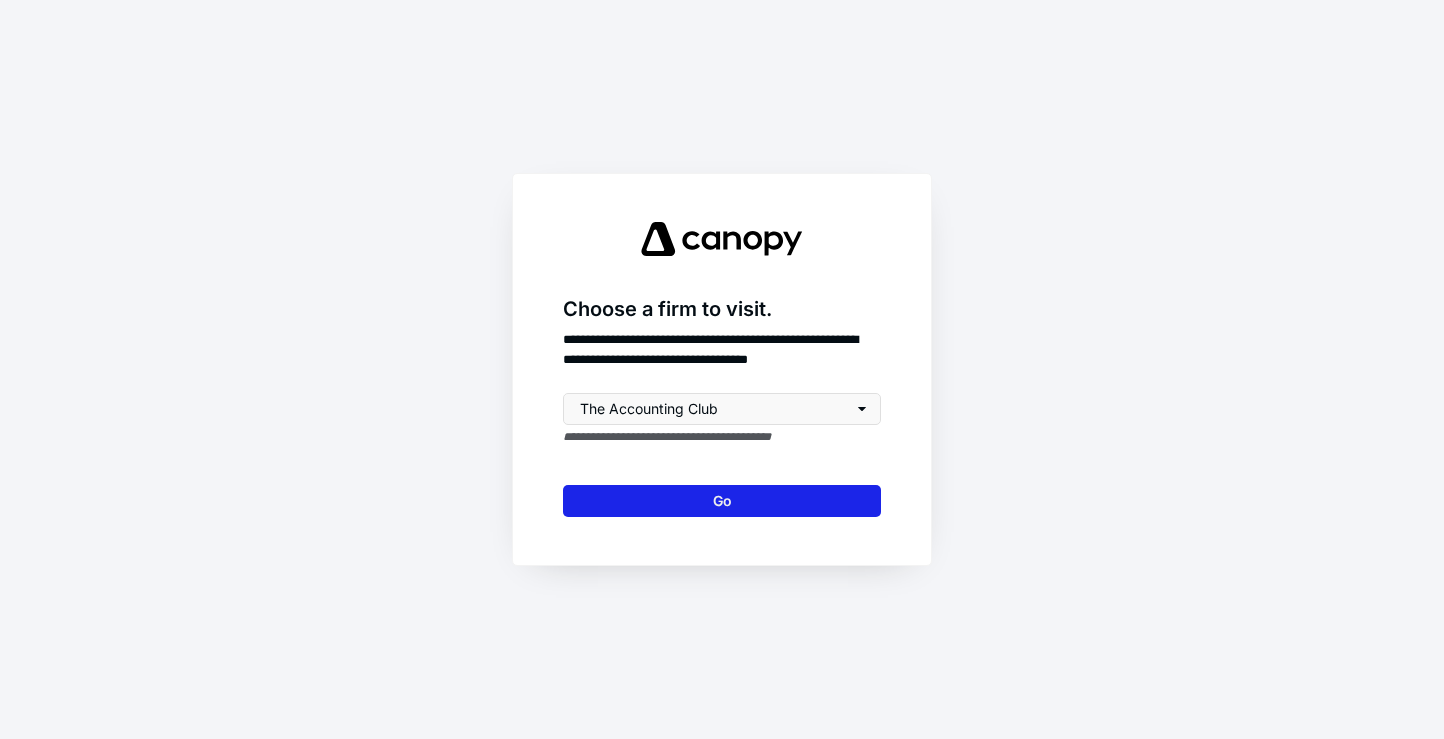 click on "Go" at bounding box center (722, 501) 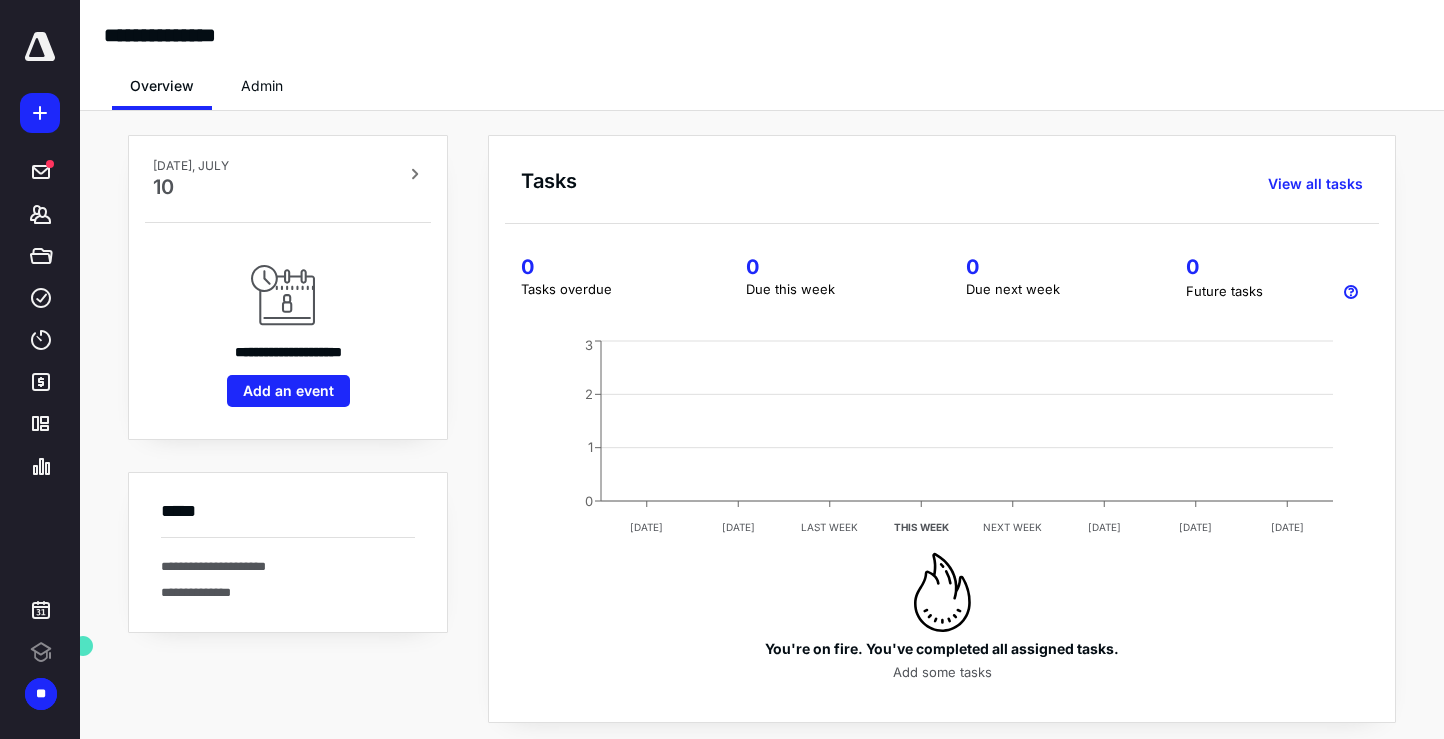 scroll, scrollTop: 0, scrollLeft: 0, axis: both 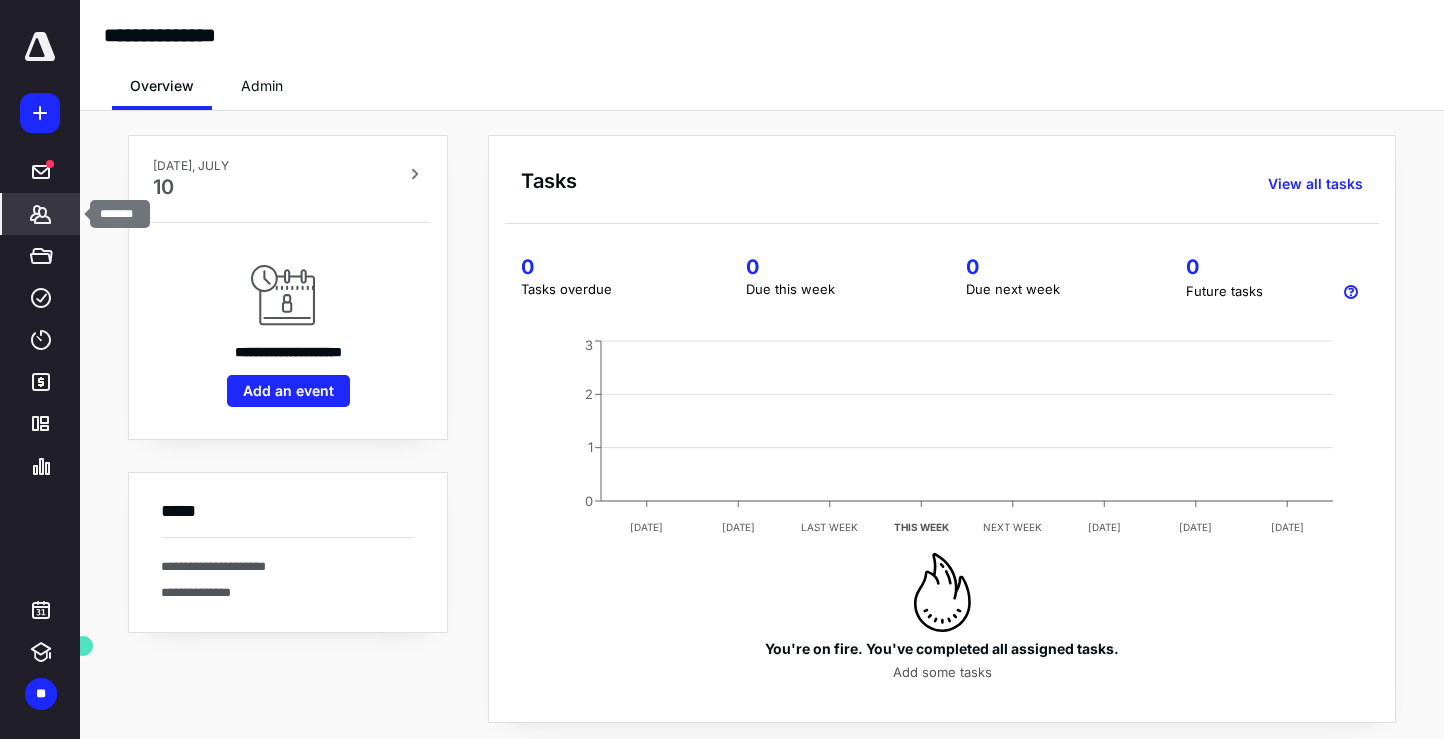 click 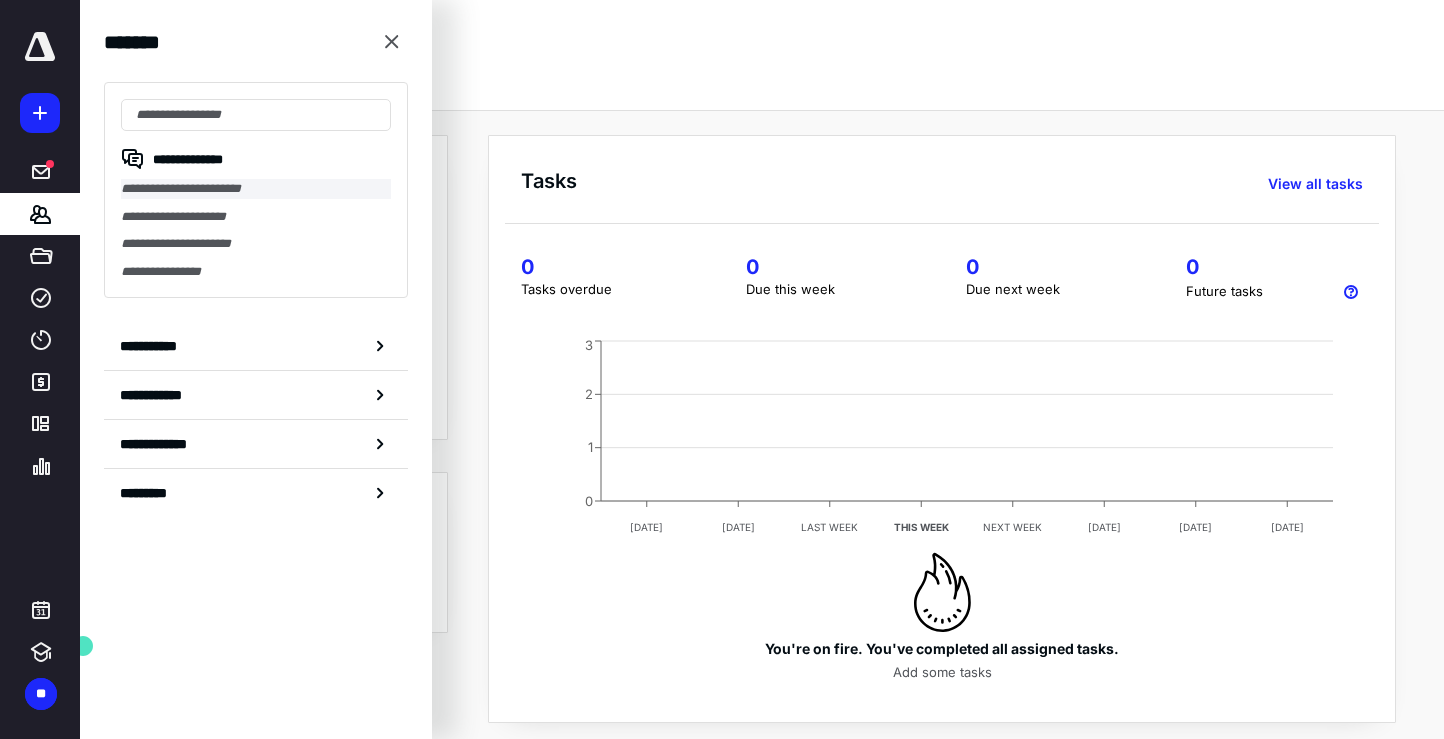 click on "**********" at bounding box center [256, 189] 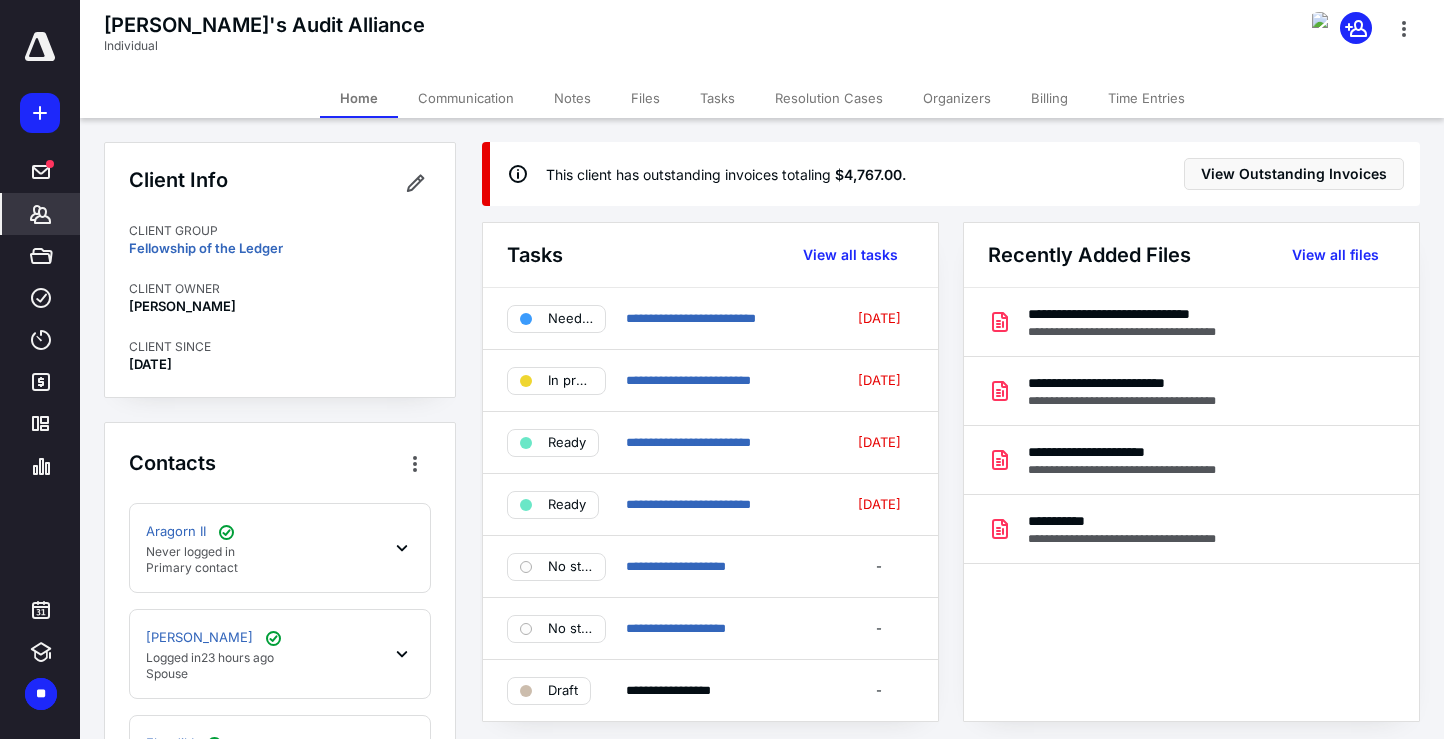 click on "Billing" at bounding box center (1049, 98) 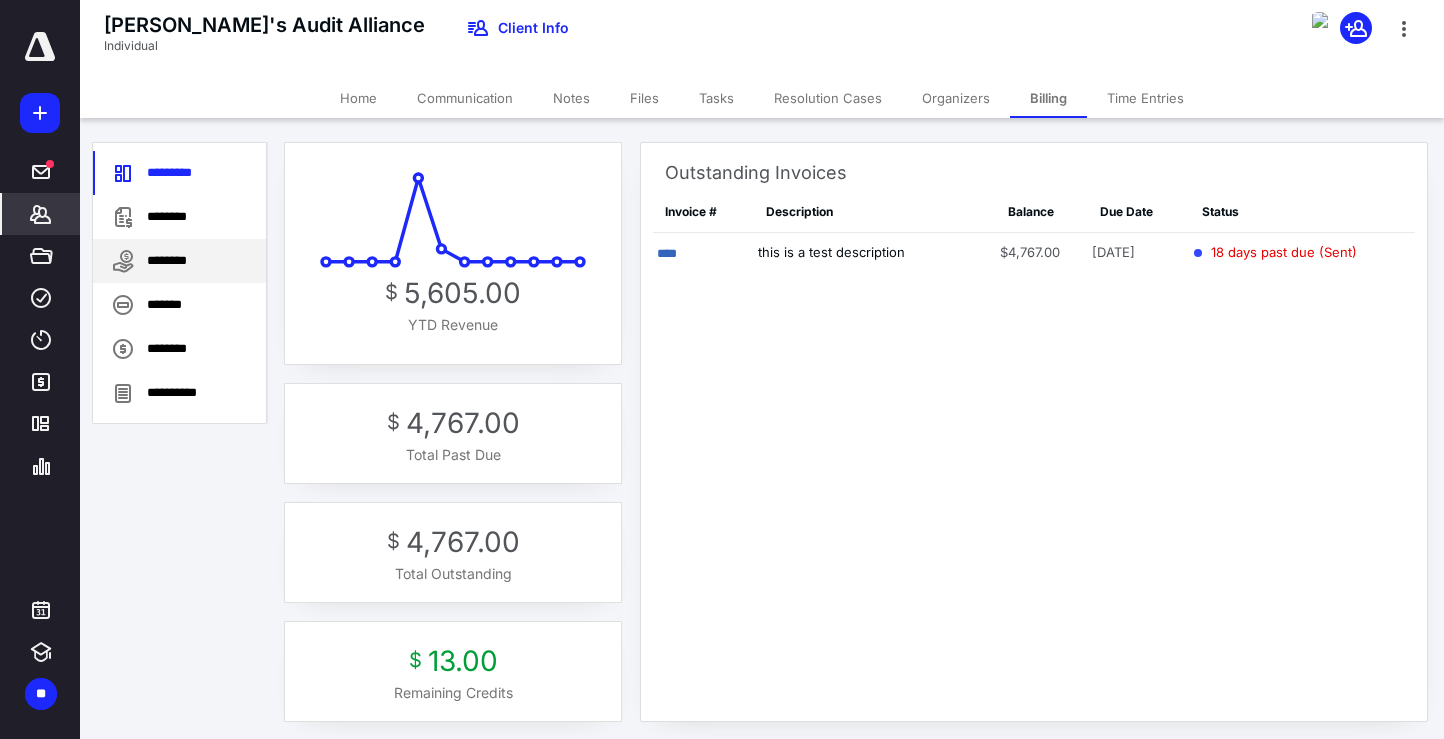 click on "********" at bounding box center (179, 261) 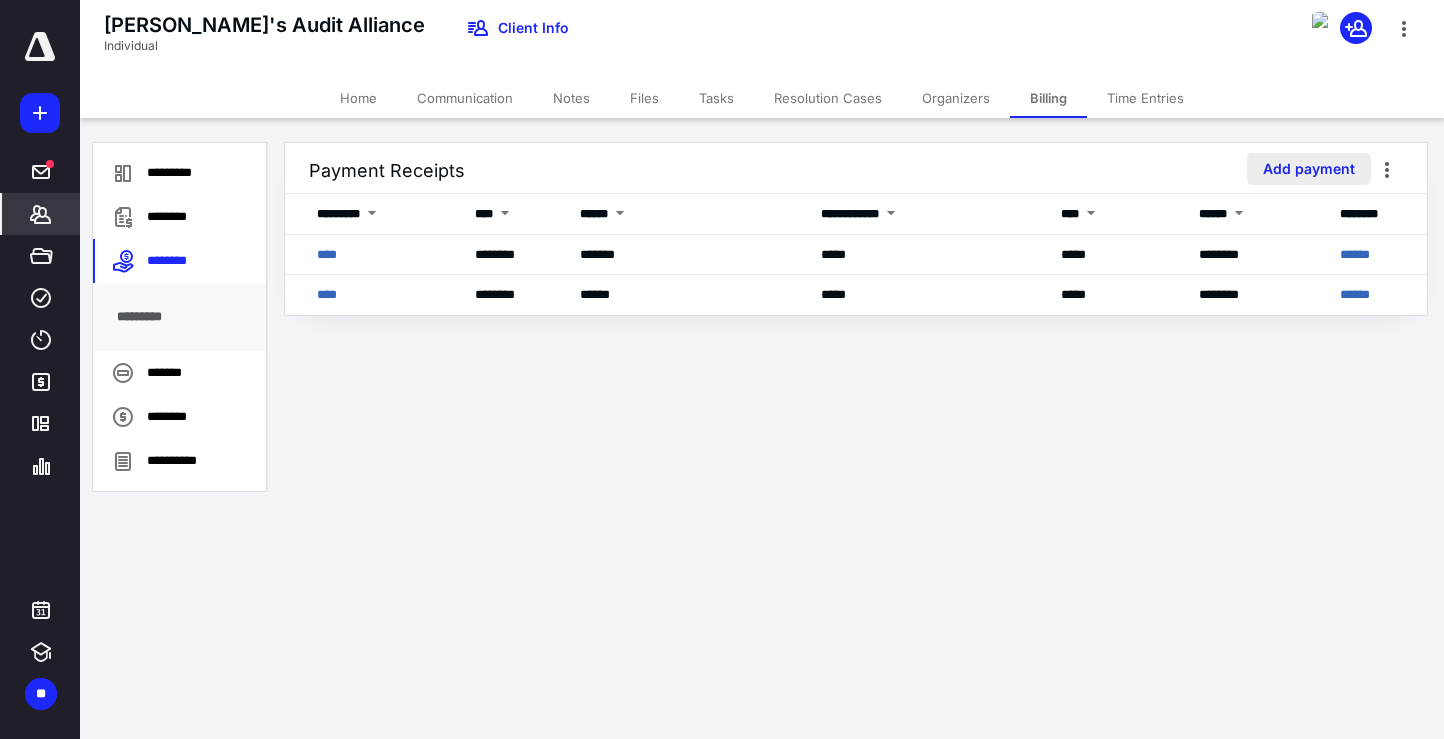 click on "Add payment" at bounding box center (1309, 169) 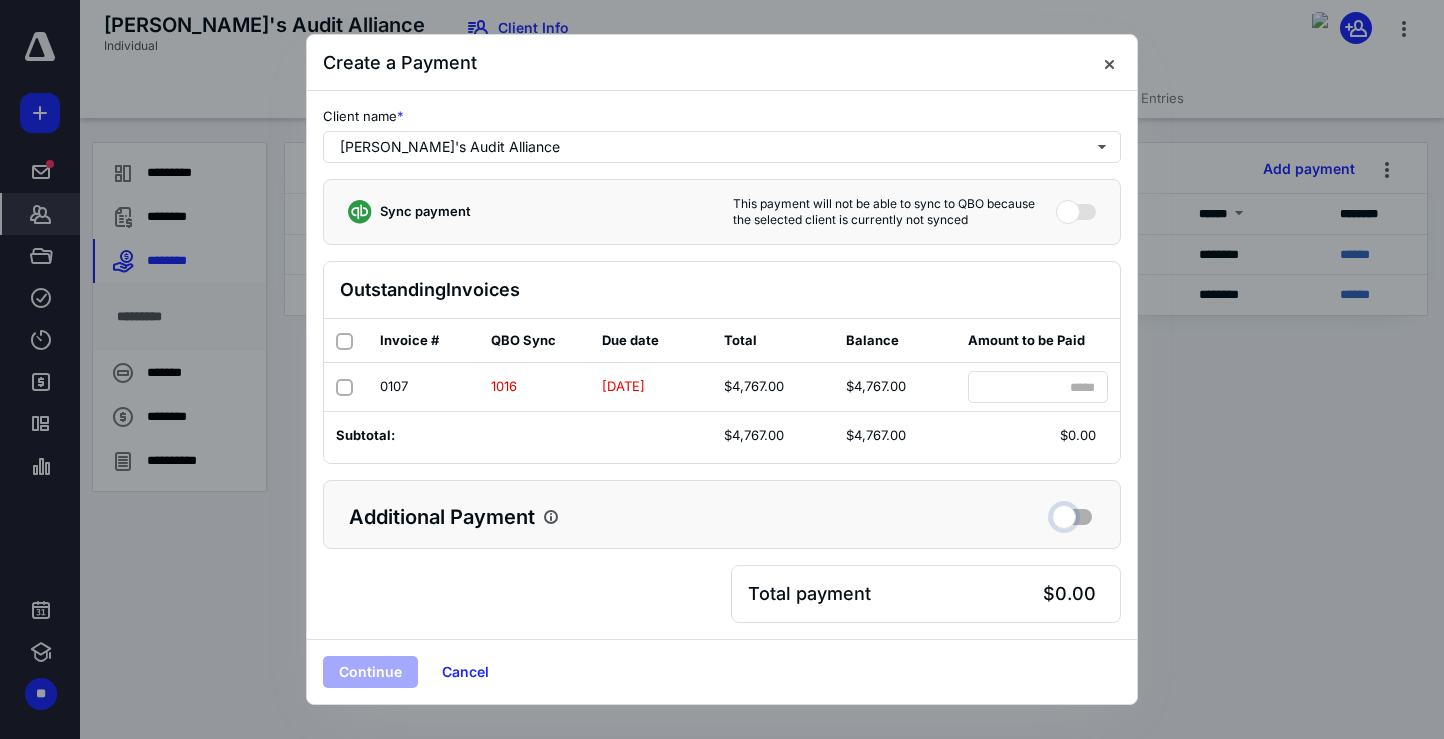 click at bounding box center (1072, 514) 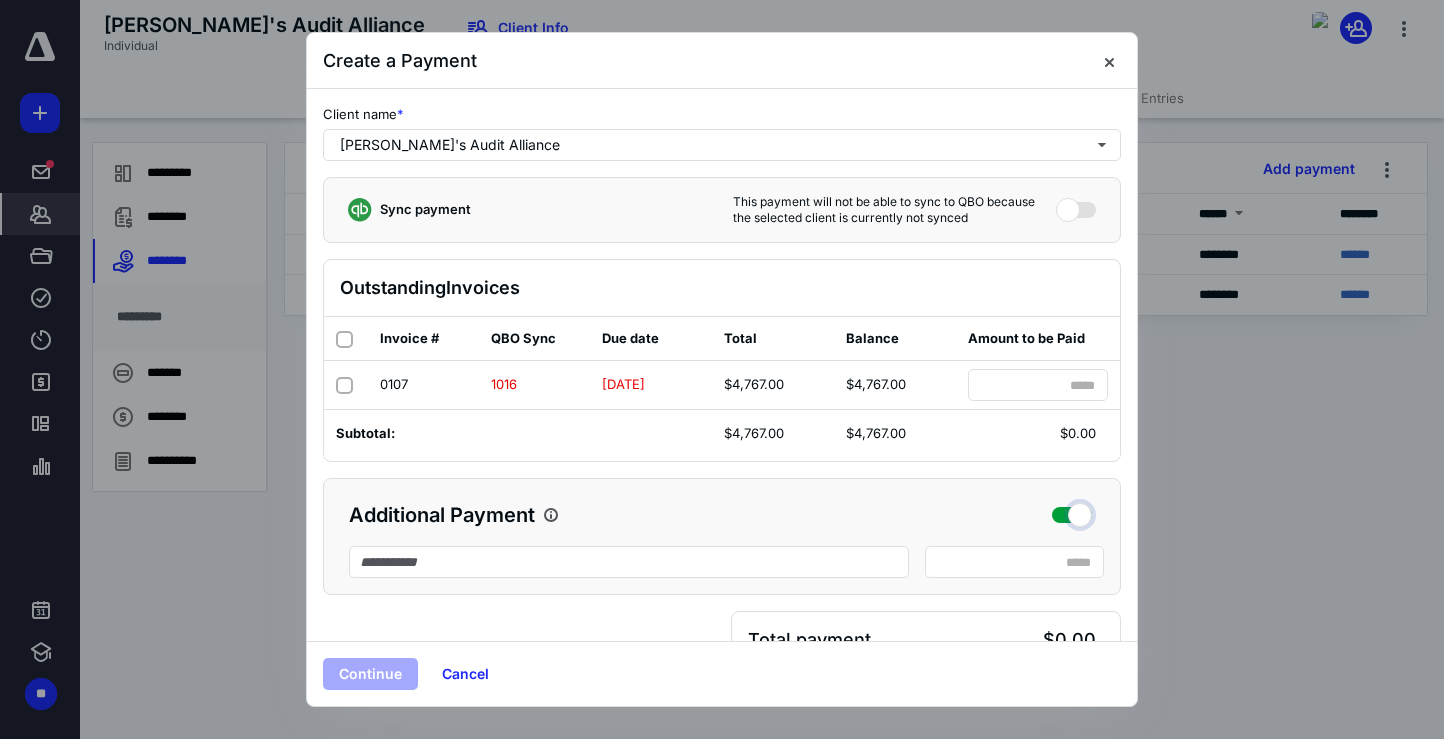 click at bounding box center [1072, 512] 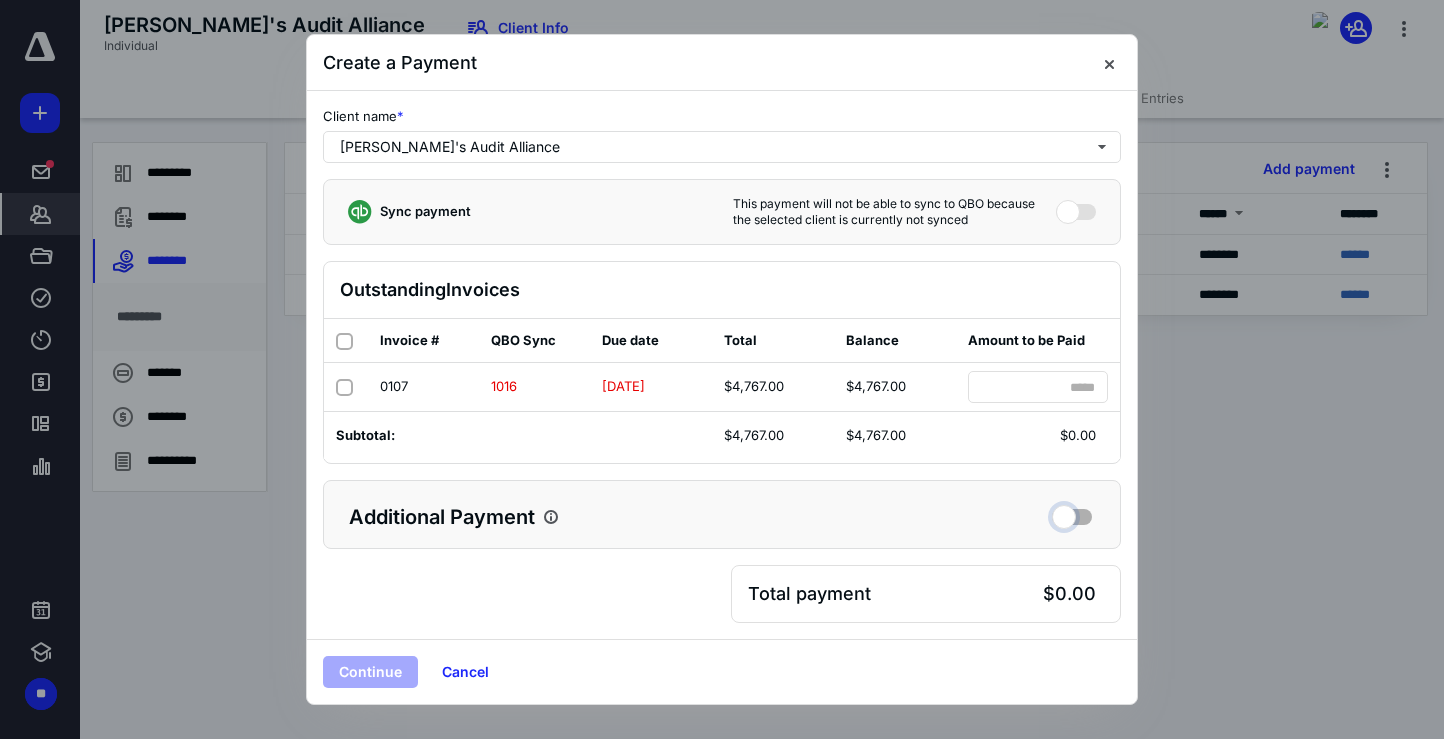 click at bounding box center (1072, 514) 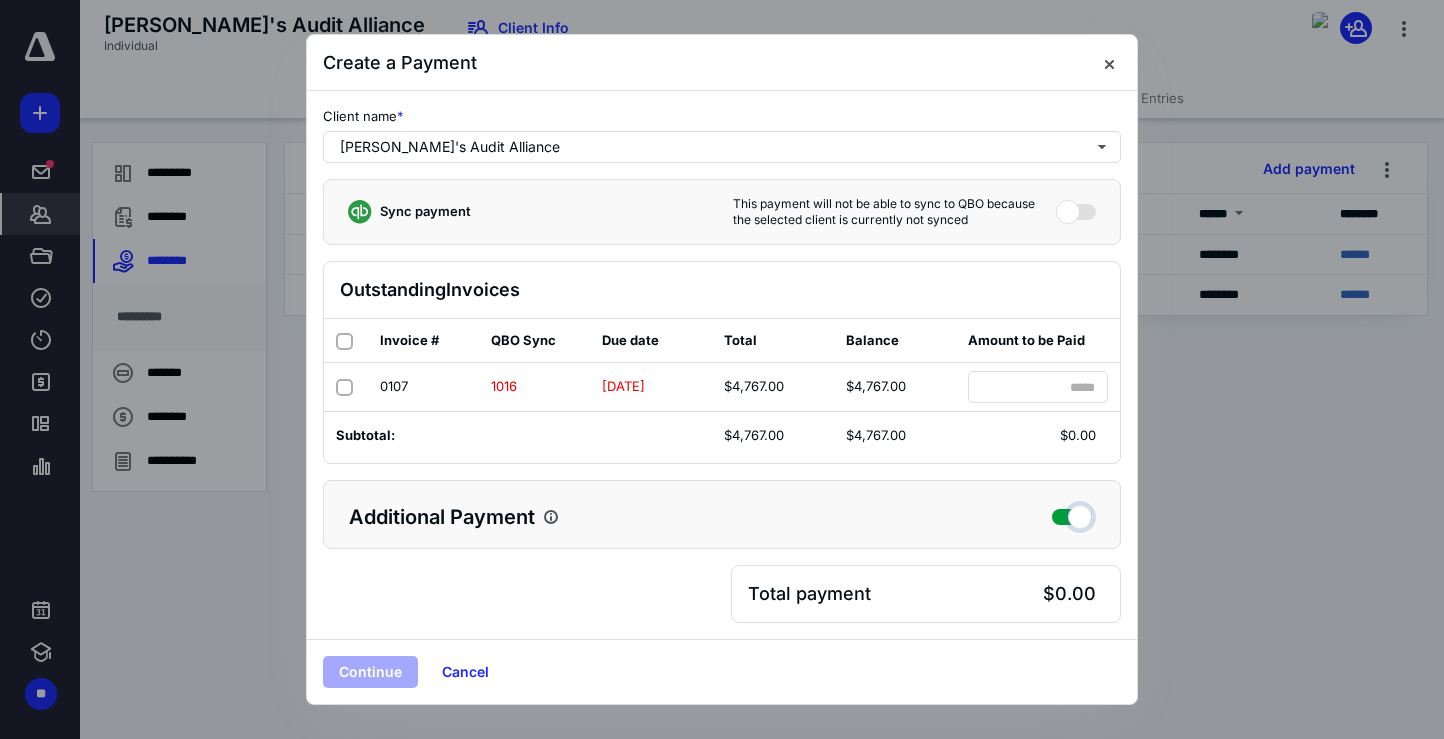 checkbox on "true" 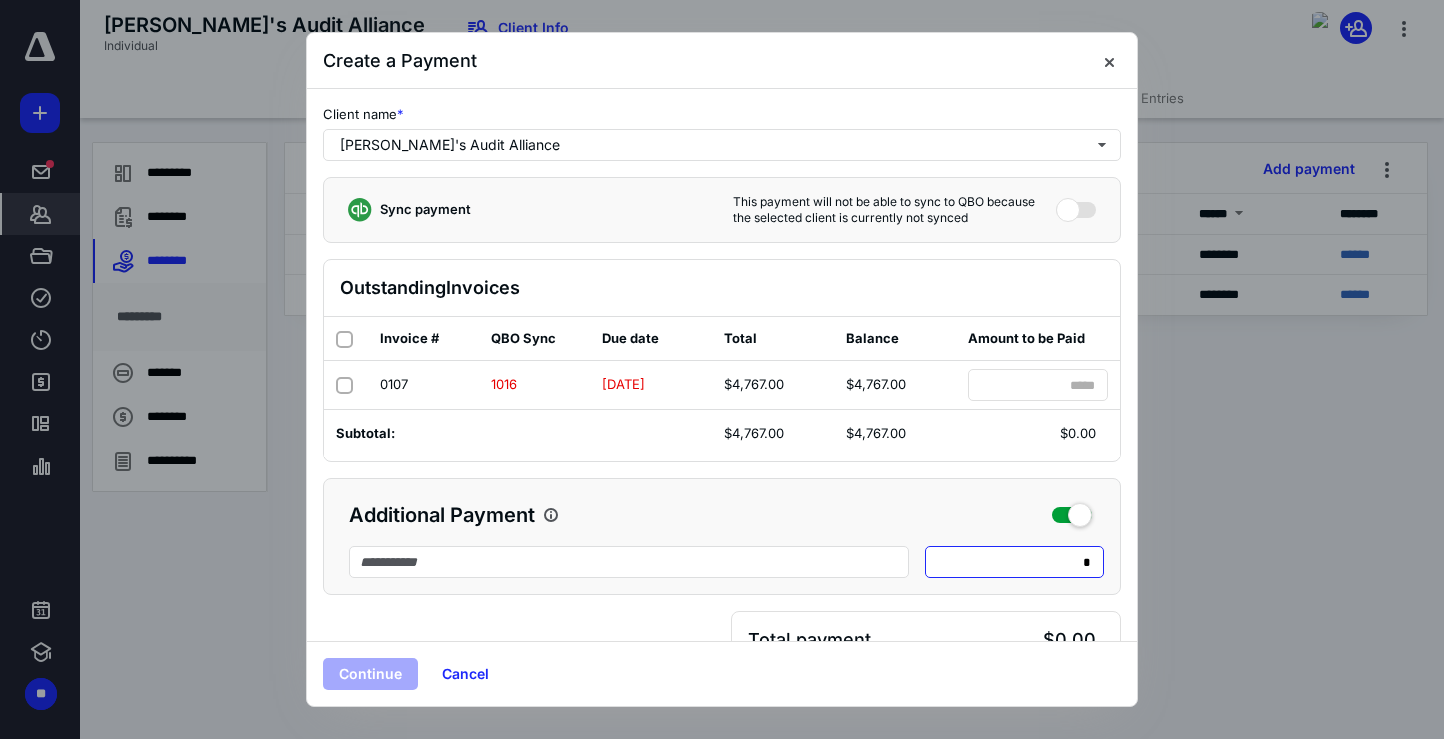 click on "* *****" at bounding box center (1014, 562) 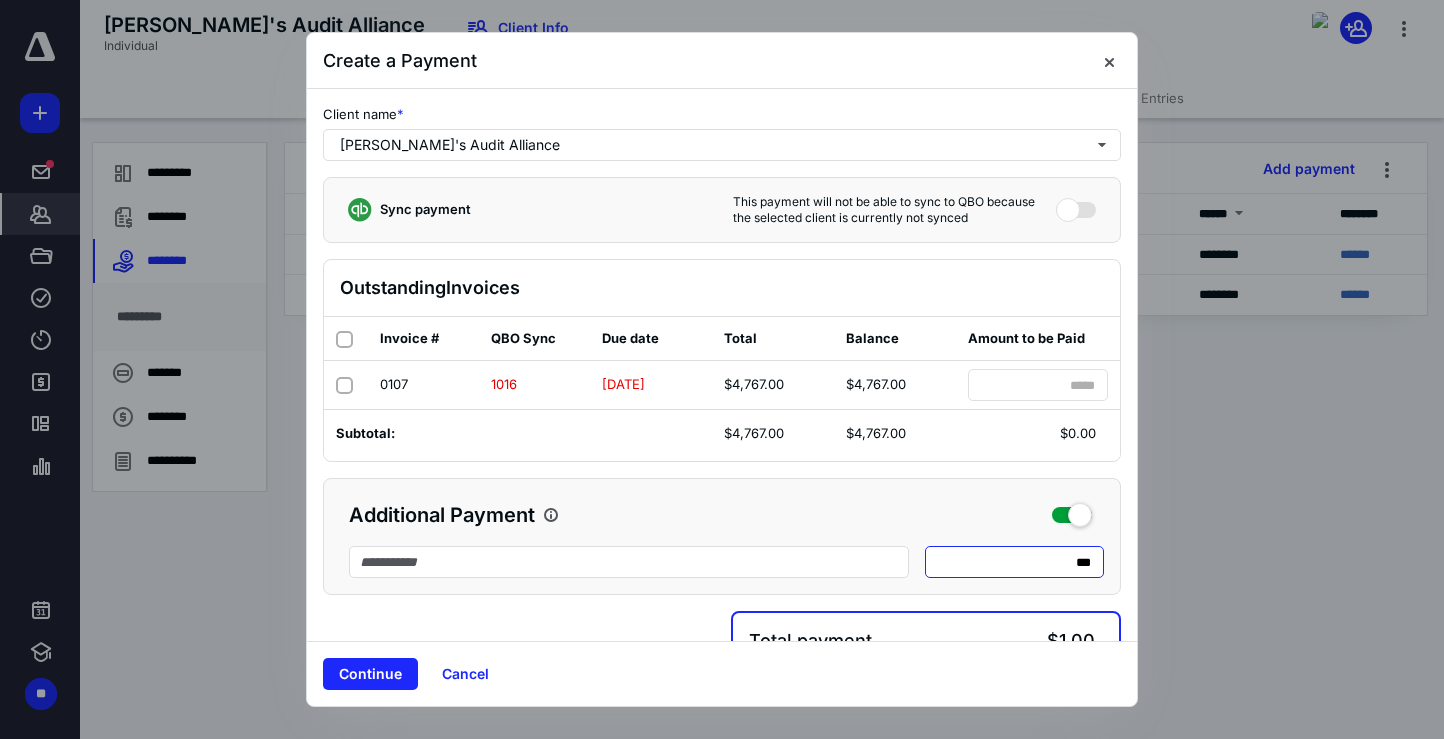 type on "****" 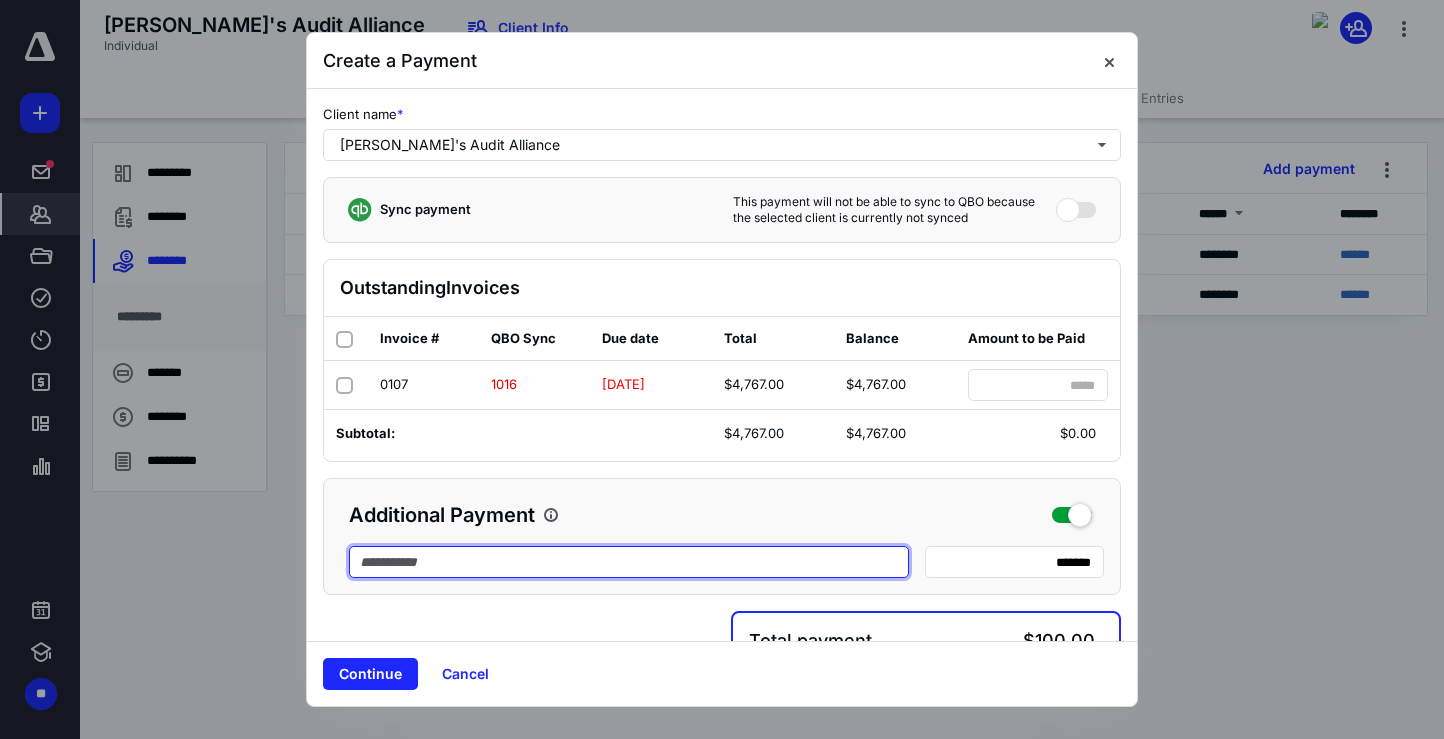 click at bounding box center [629, 562] 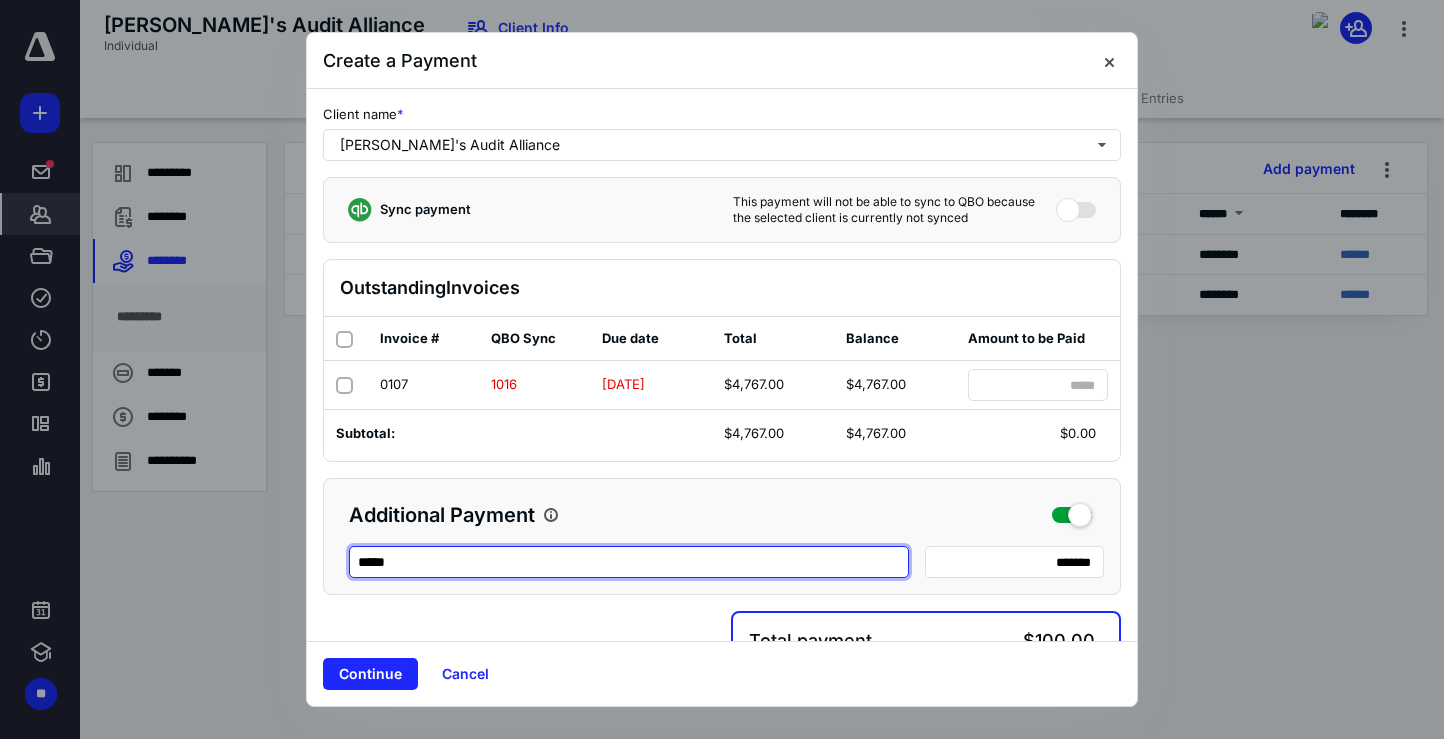 scroll, scrollTop: 46, scrollLeft: 0, axis: vertical 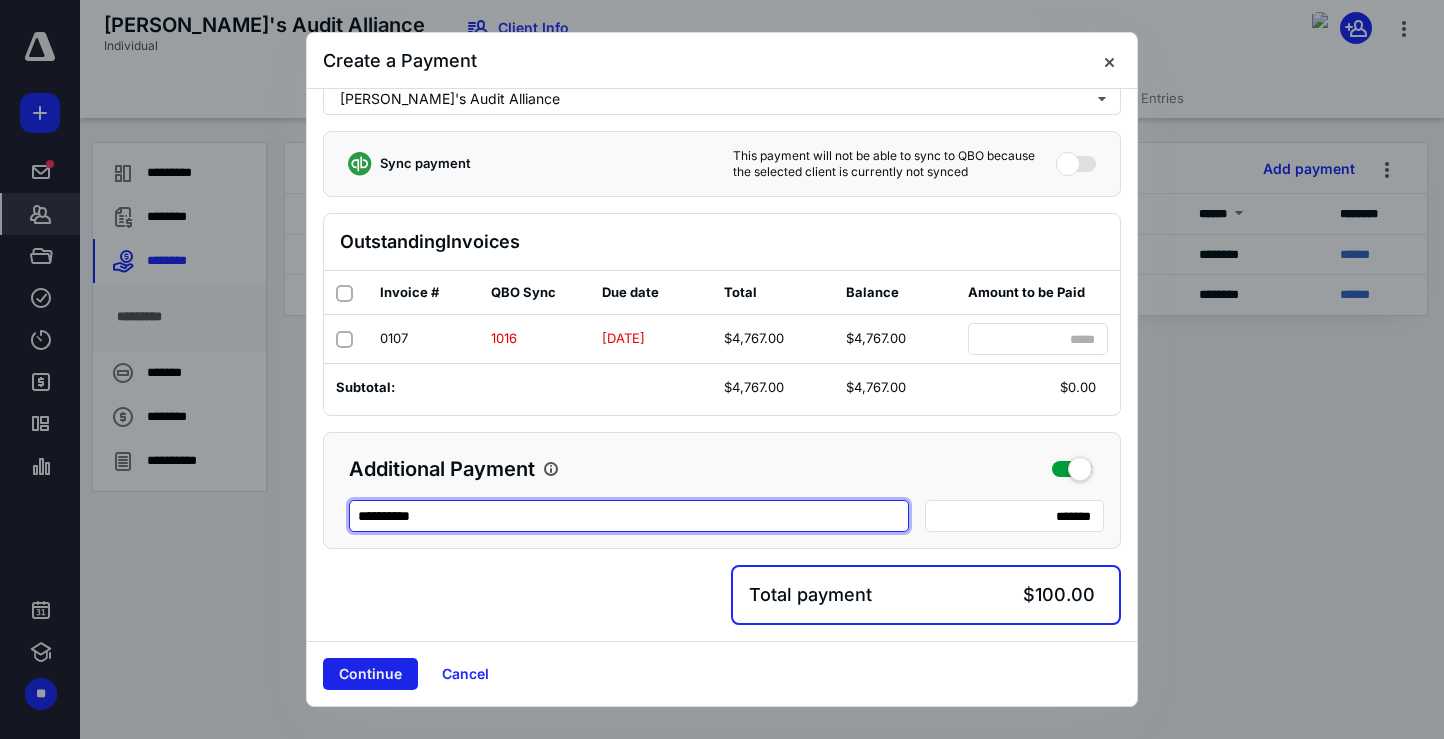 type on "**********" 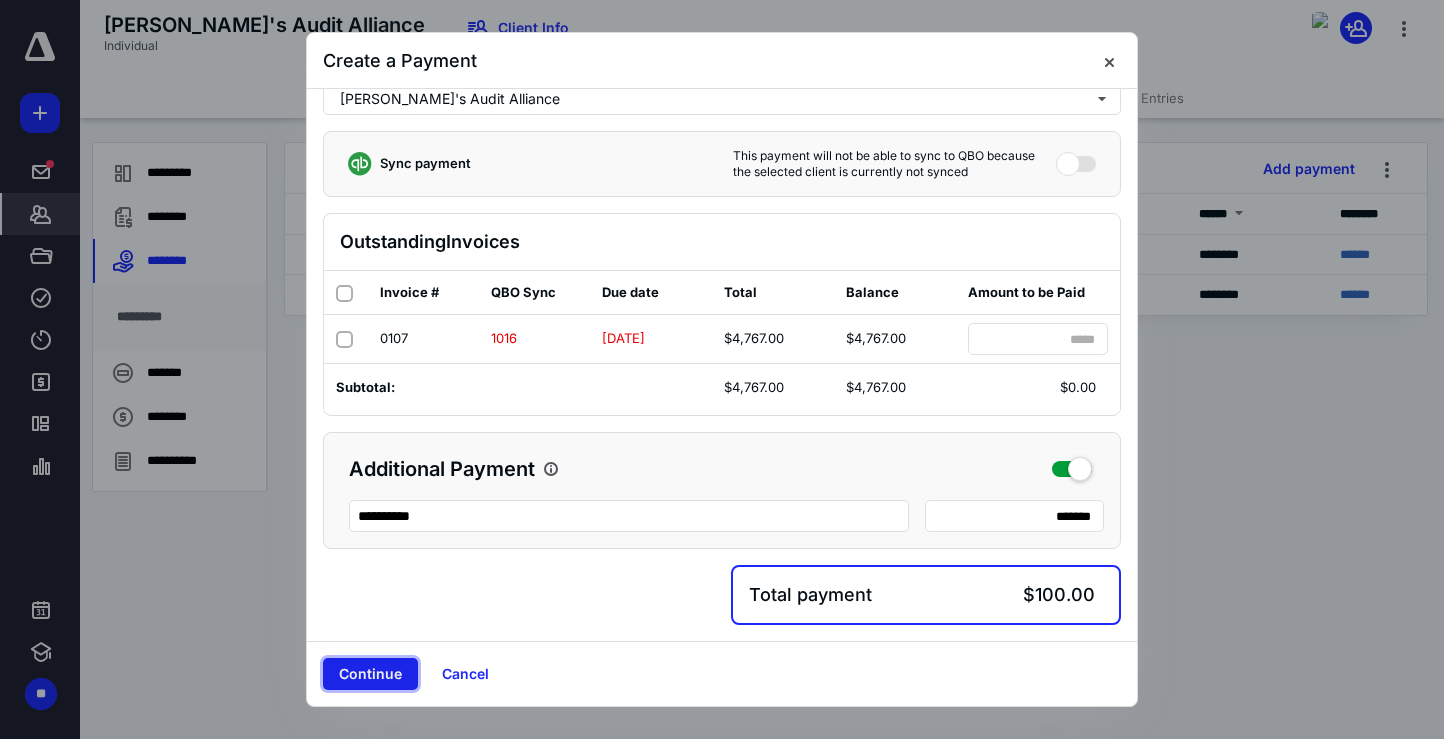 click on "Continue" at bounding box center [370, 674] 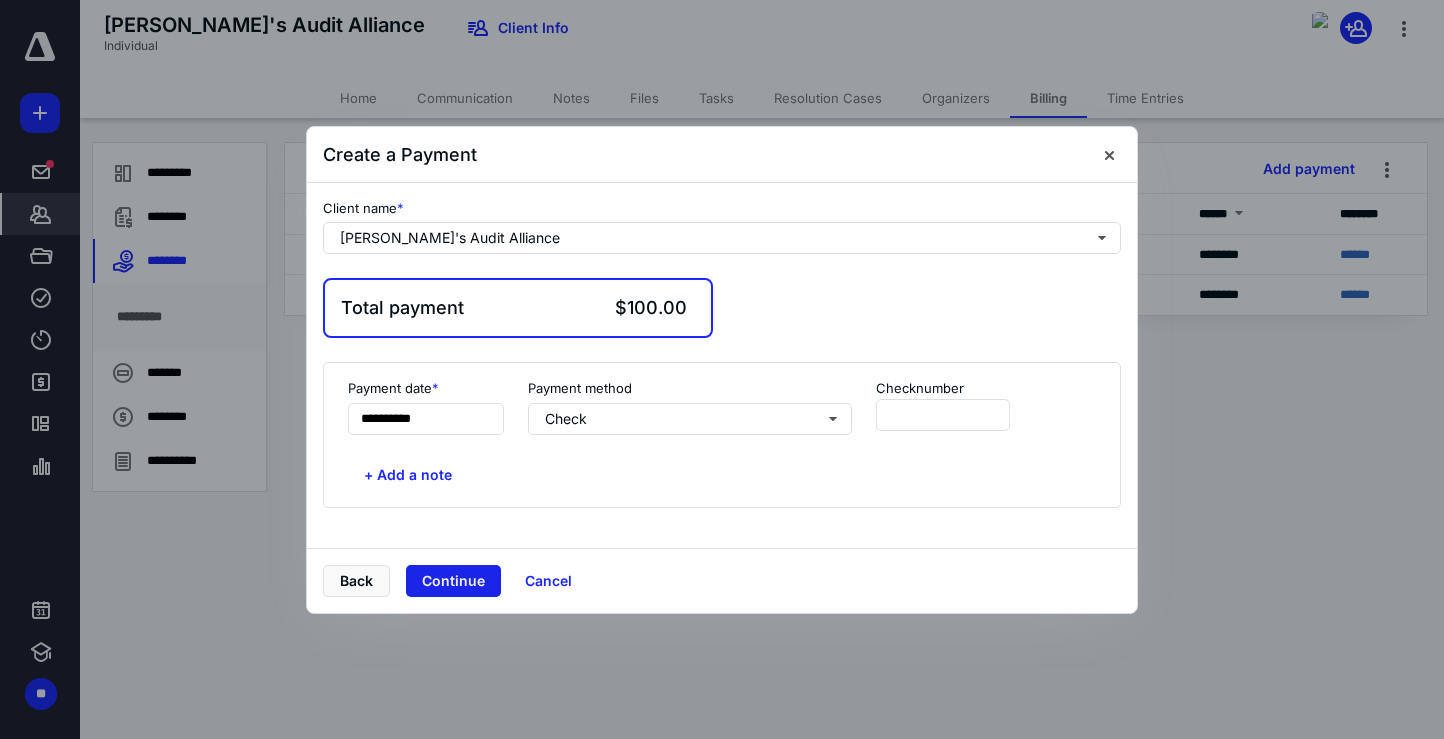 scroll, scrollTop: 0, scrollLeft: 0, axis: both 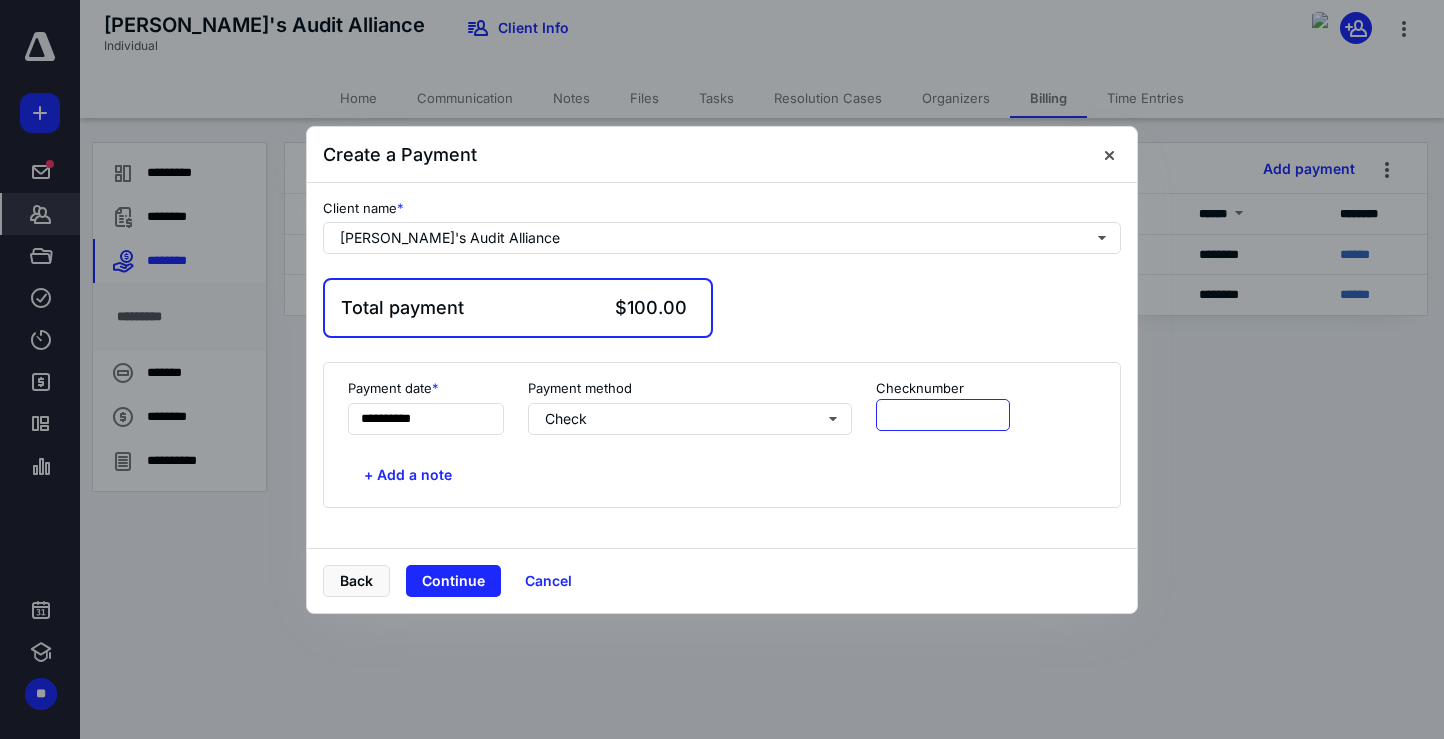 click at bounding box center (943, 415) 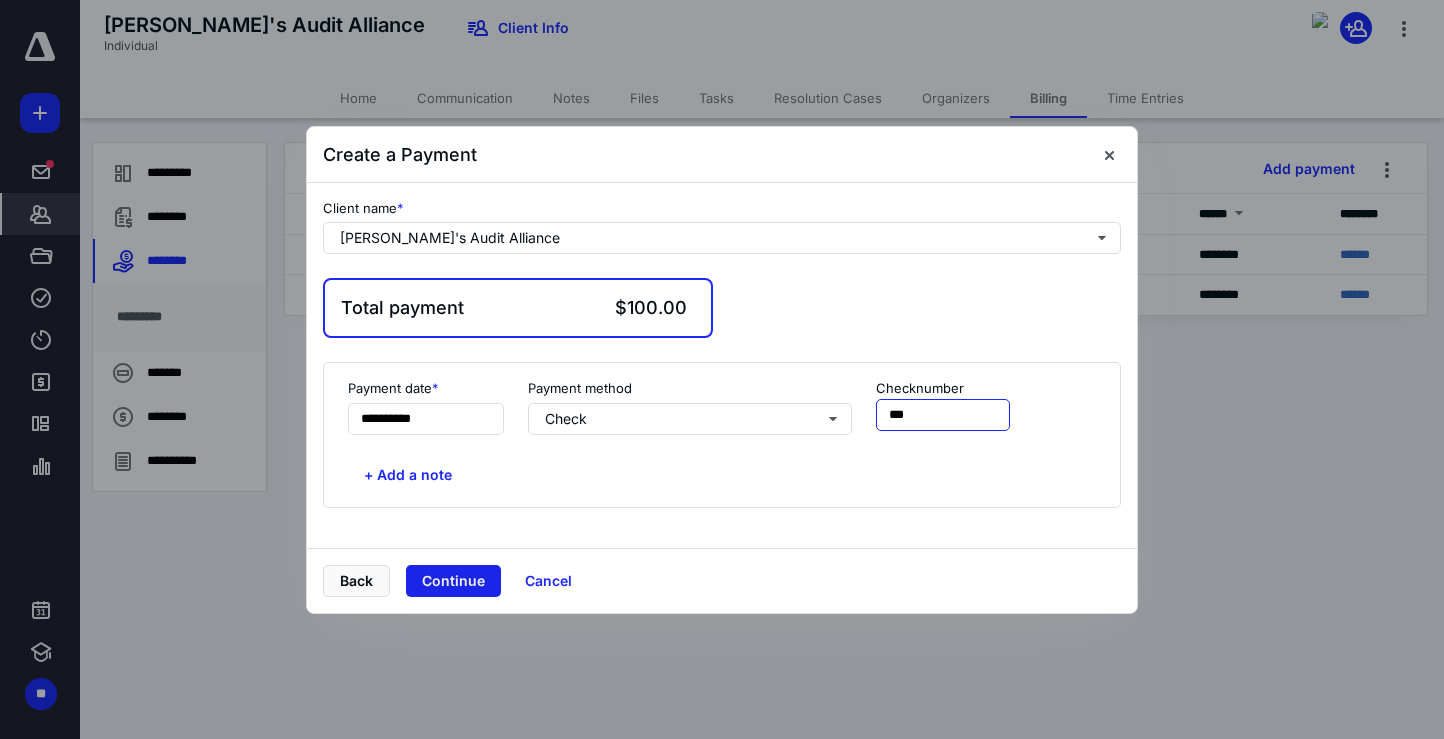 type on "***" 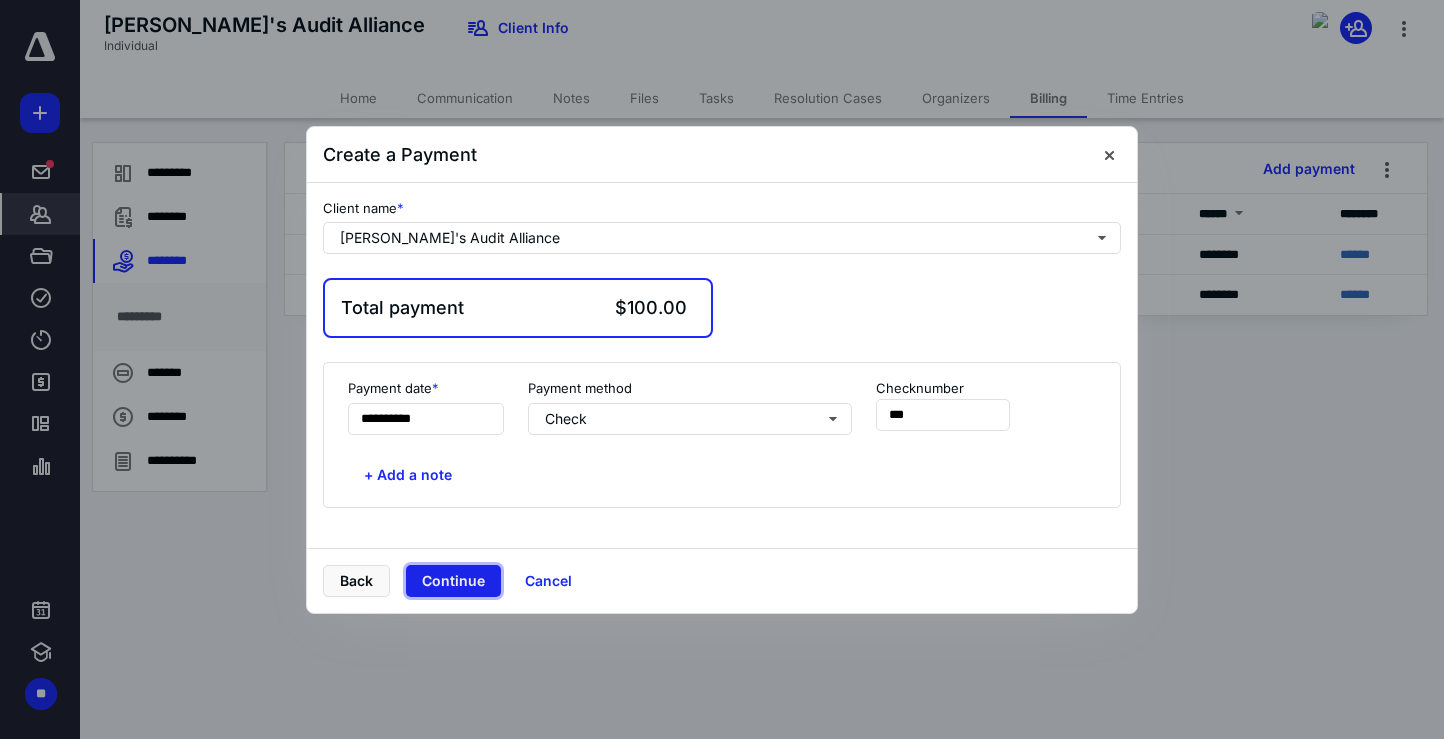 click on "Continue" at bounding box center [453, 581] 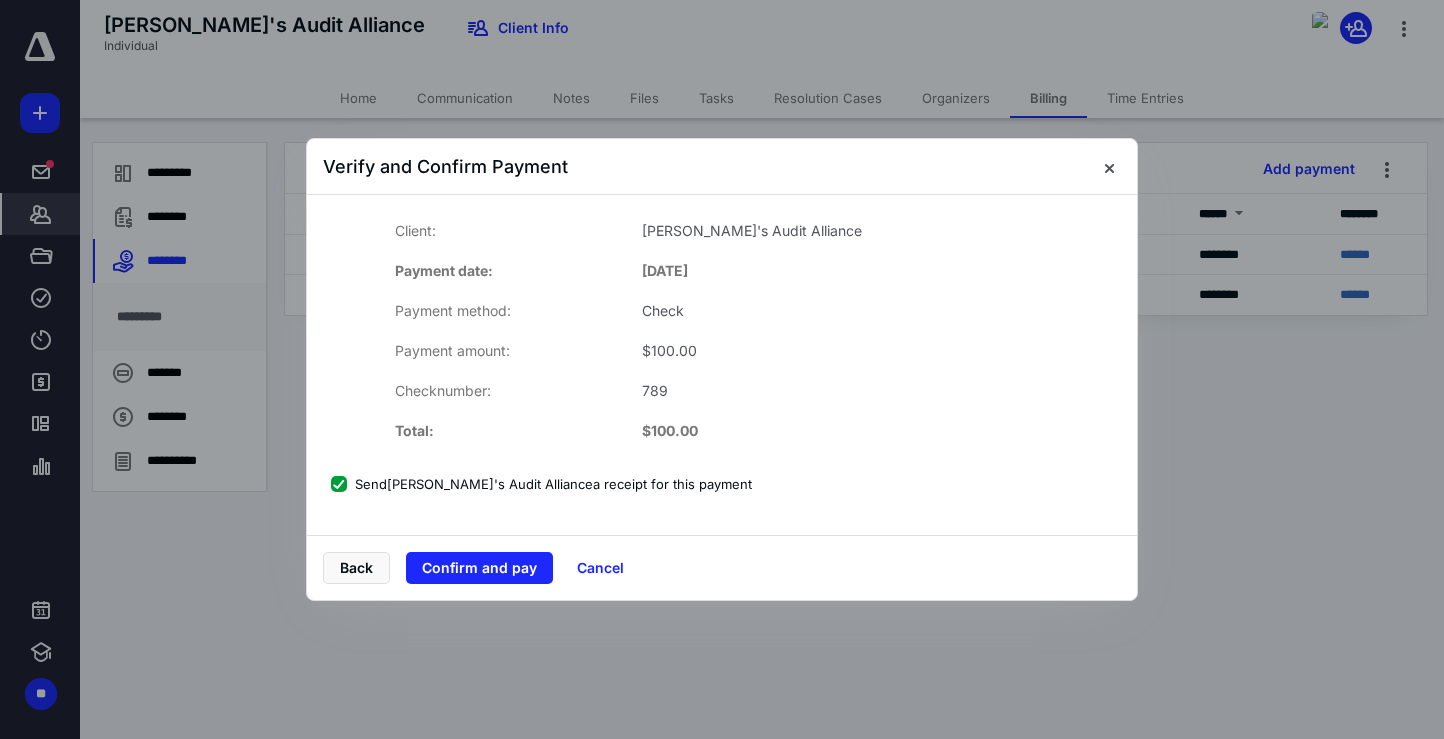 click on "Send  [PERSON_NAME]'s Audit Alliance  a receipt for this payment" at bounding box center (541, 484) 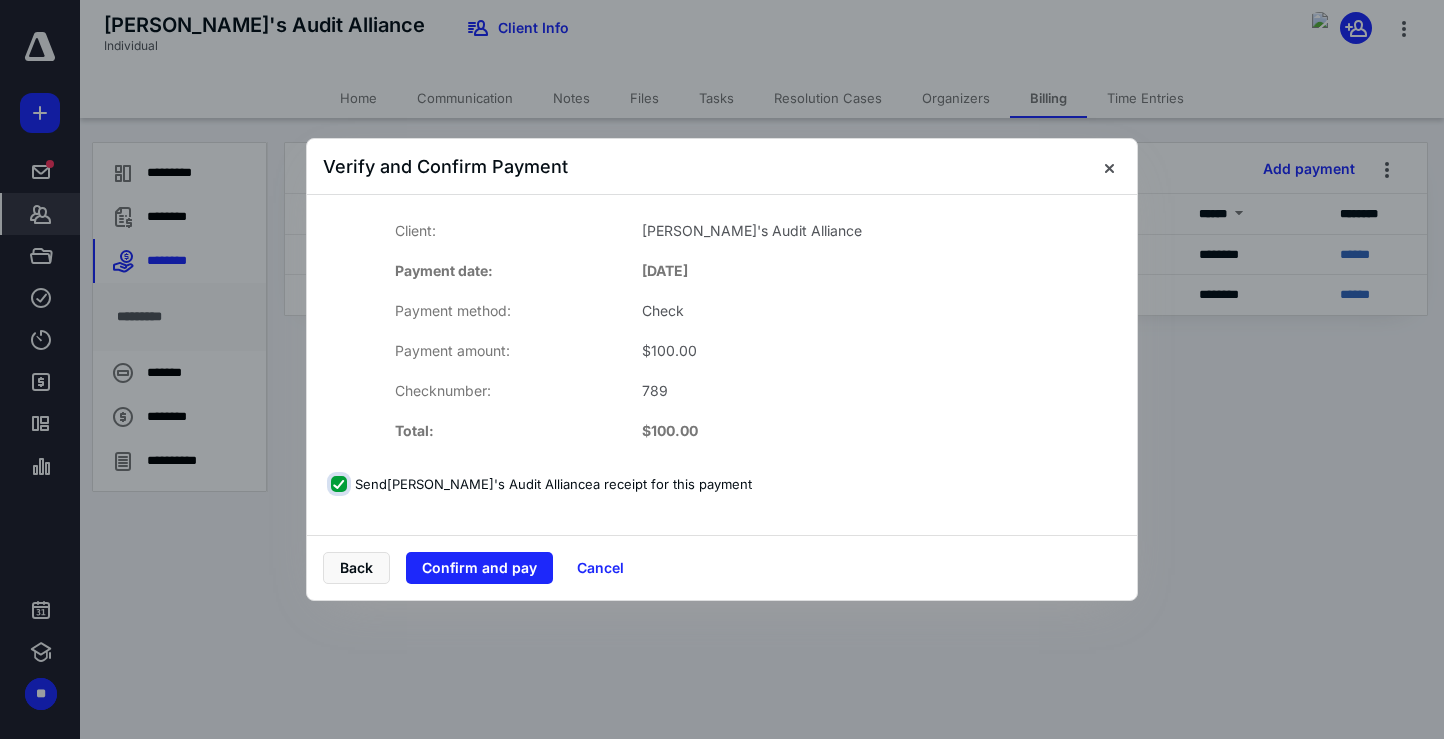 click on "Send  [PERSON_NAME]'s Audit Alliance  a receipt for this payment" at bounding box center [341, 484] 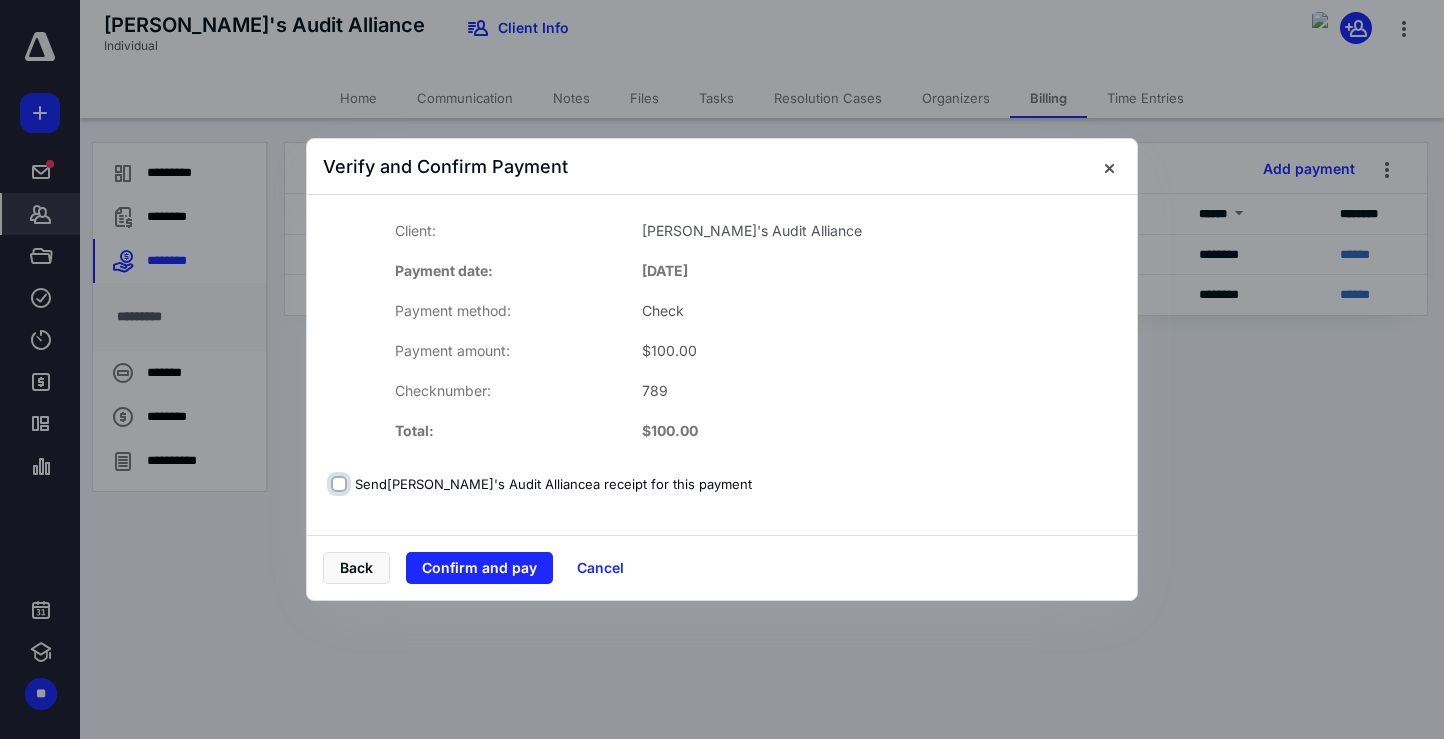checkbox on "false" 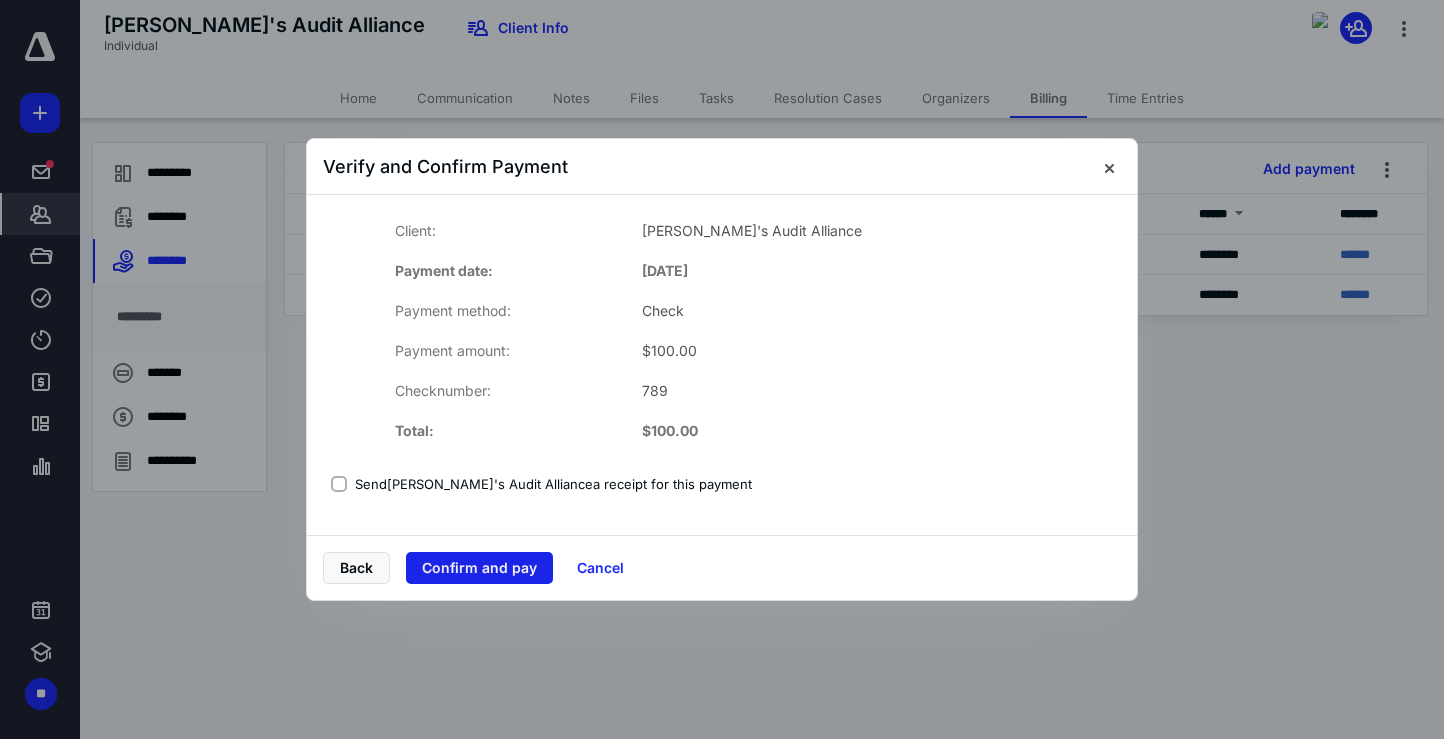 click on "Confirm and pay" at bounding box center (479, 568) 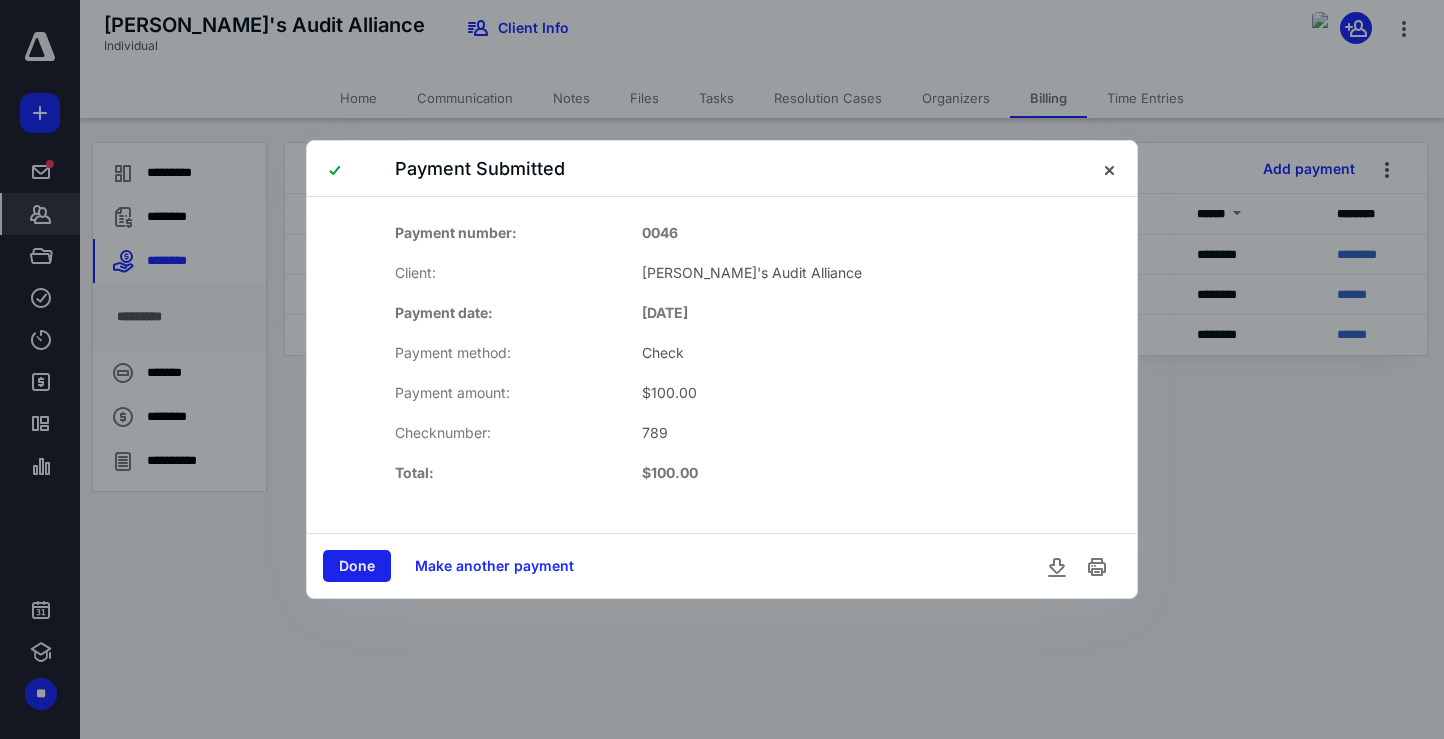 click on "Done" at bounding box center (357, 566) 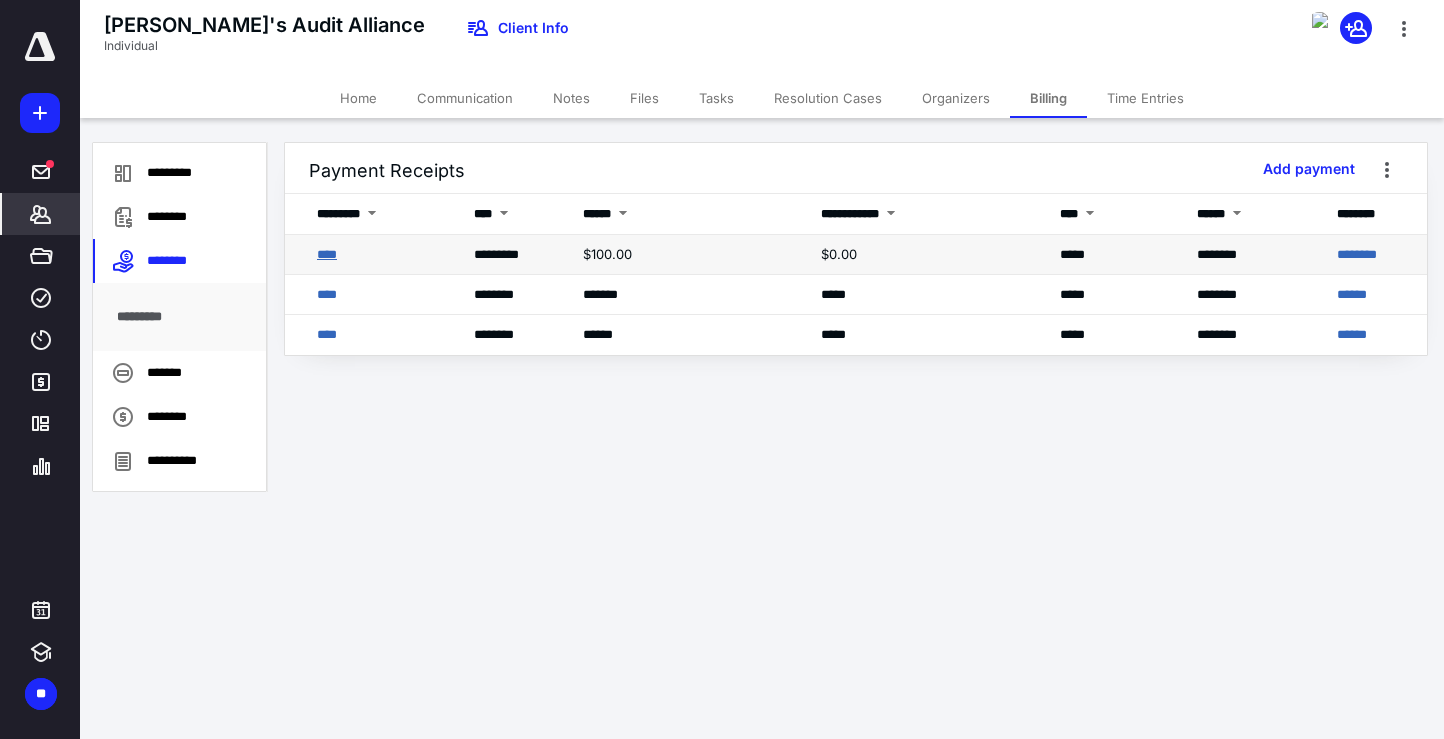 click on "****" at bounding box center (327, 254) 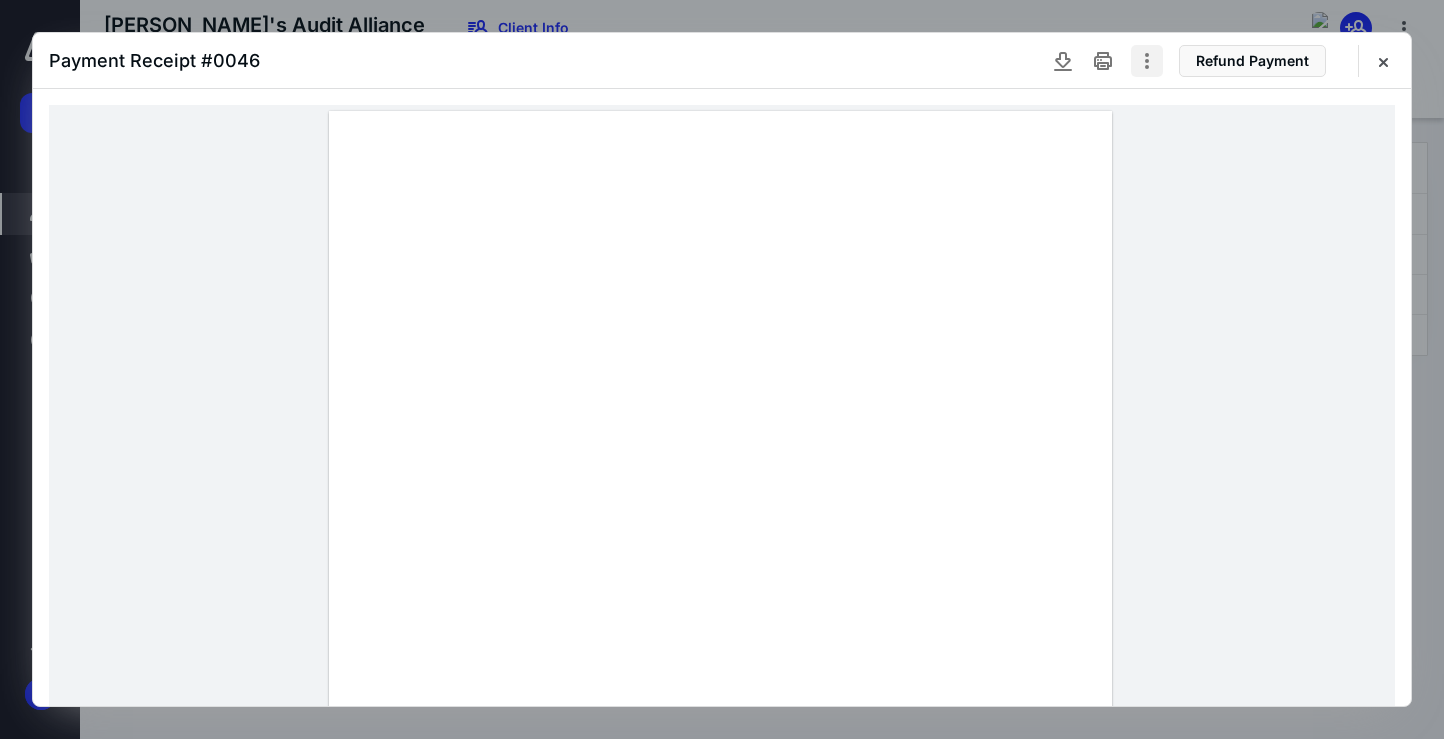 click 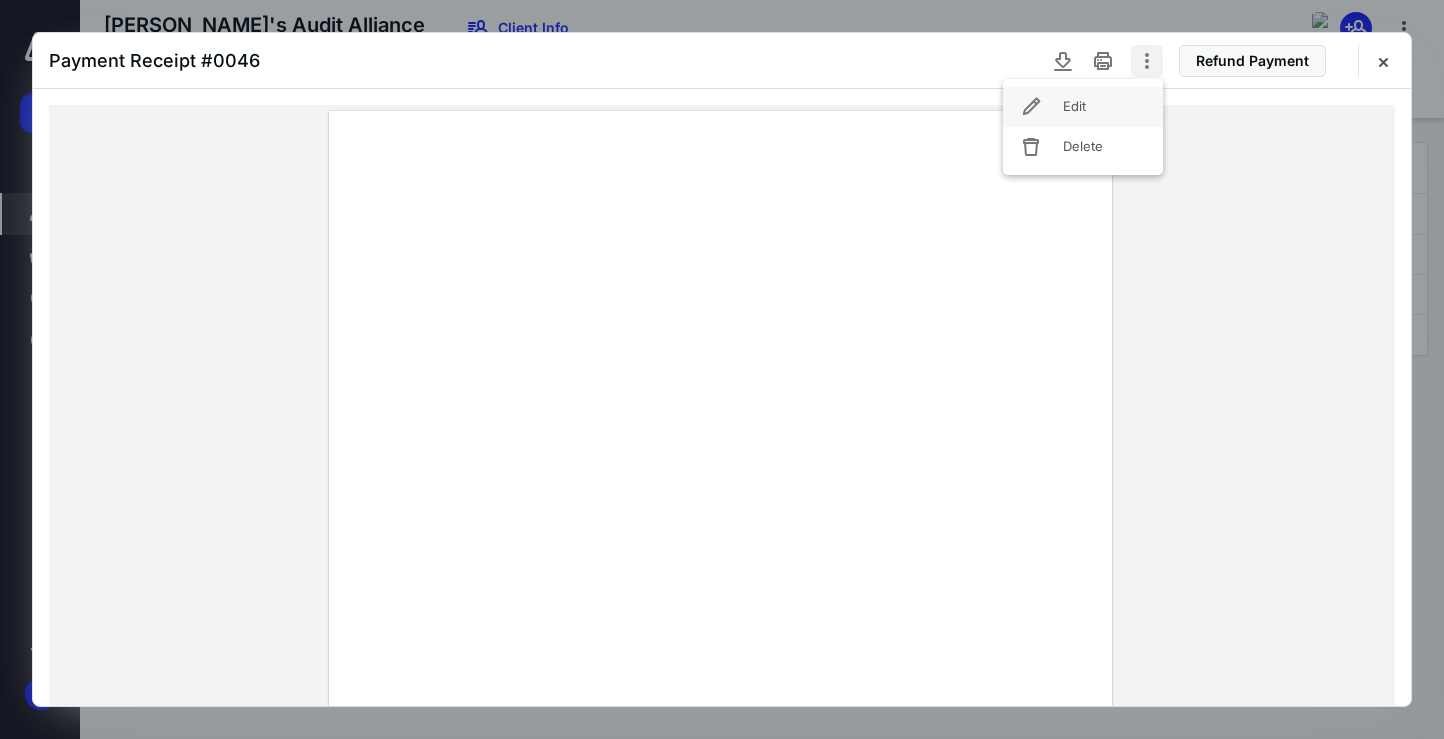 click on "Edit" at bounding box center (1083, 107) 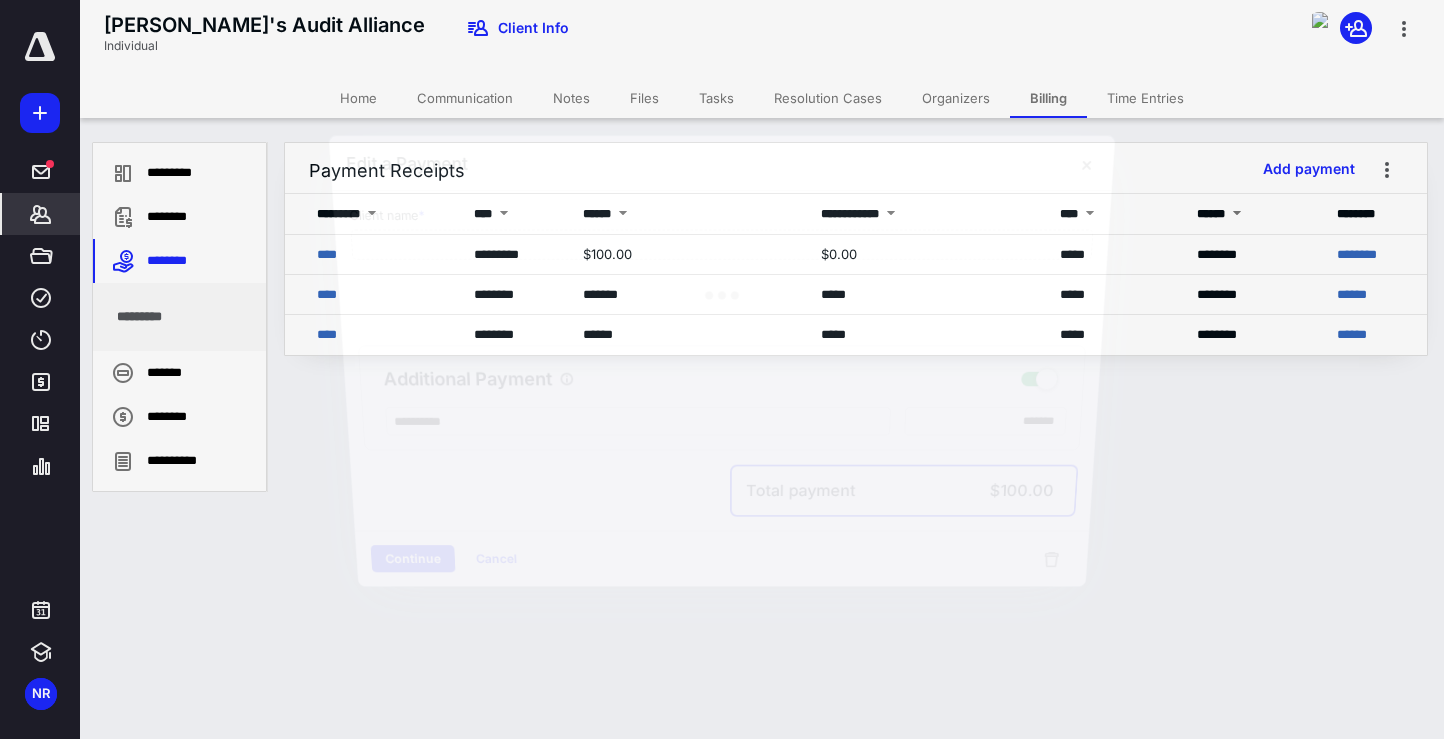 type on "**********" 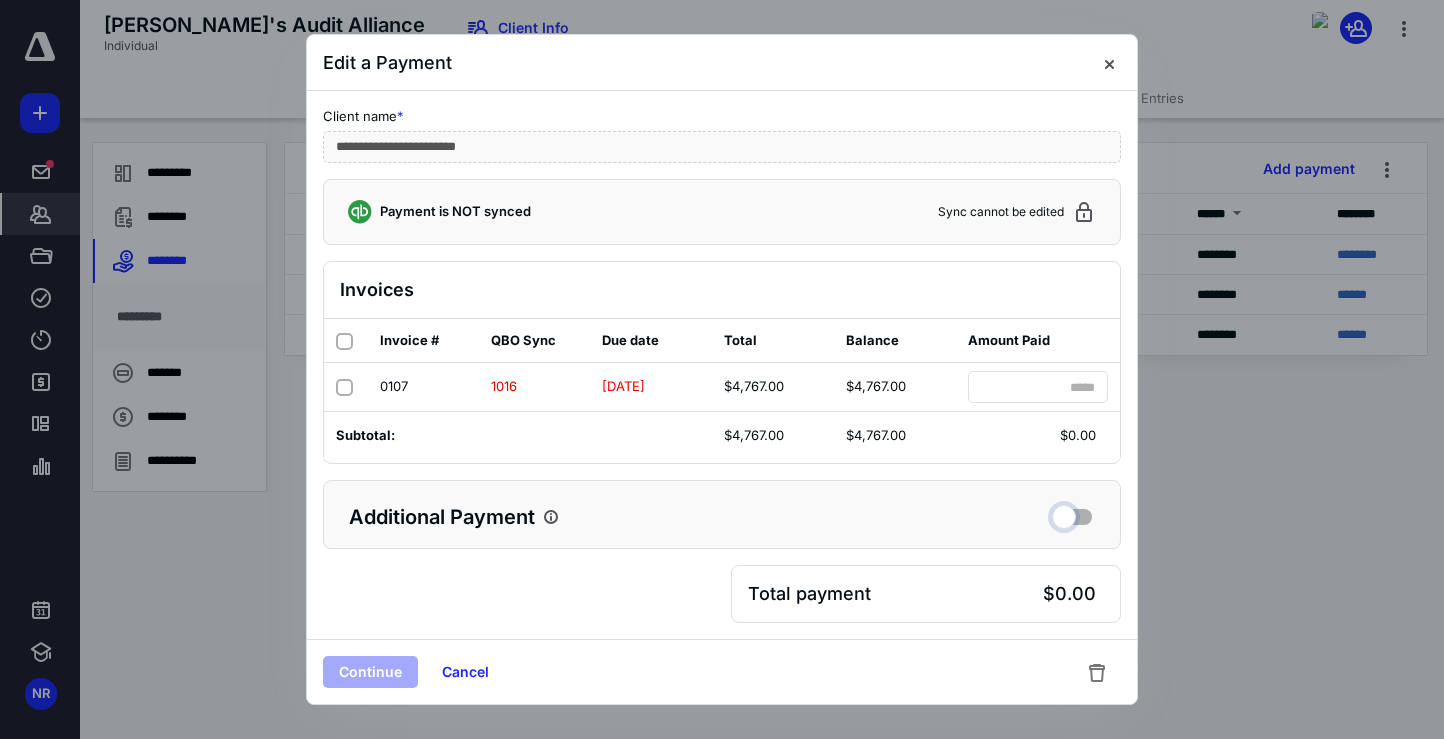 click at bounding box center [1072, 514] 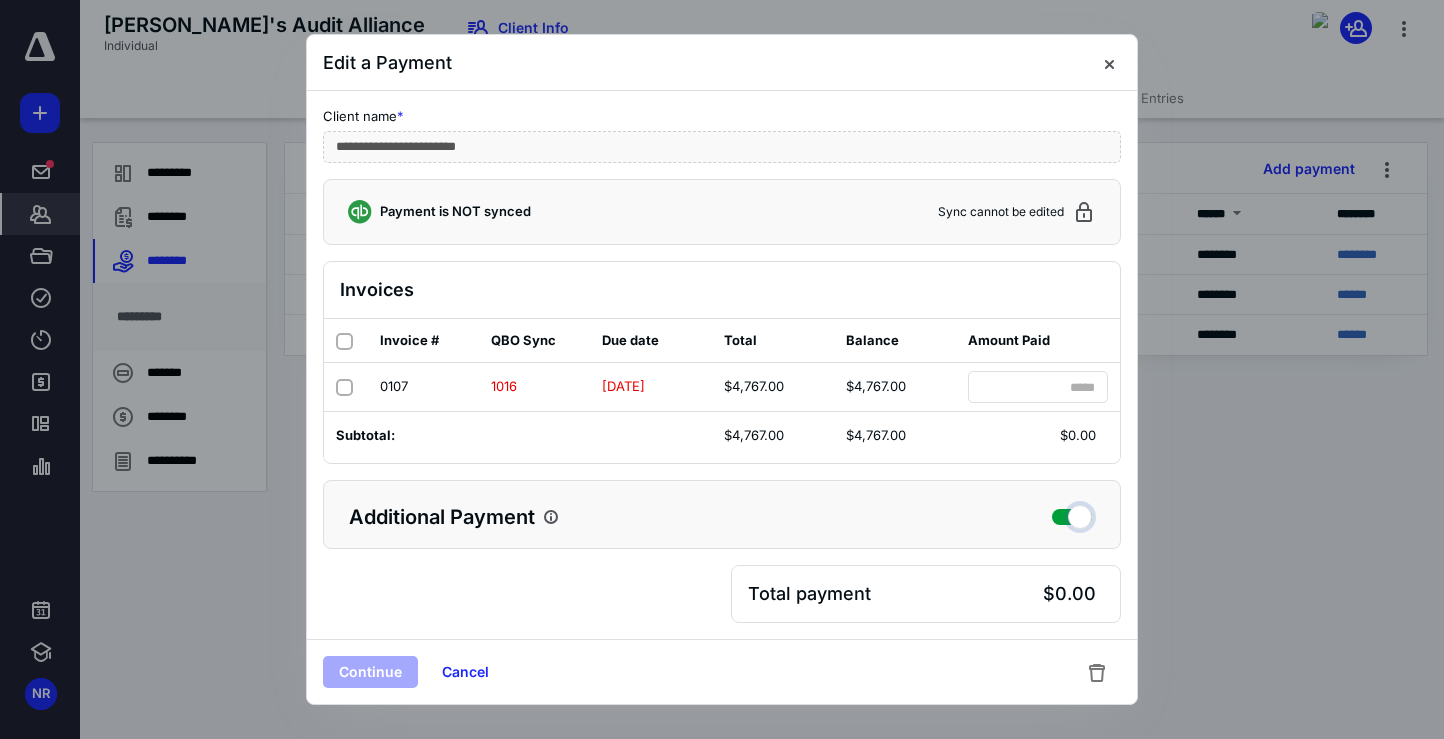 checkbox on "true" 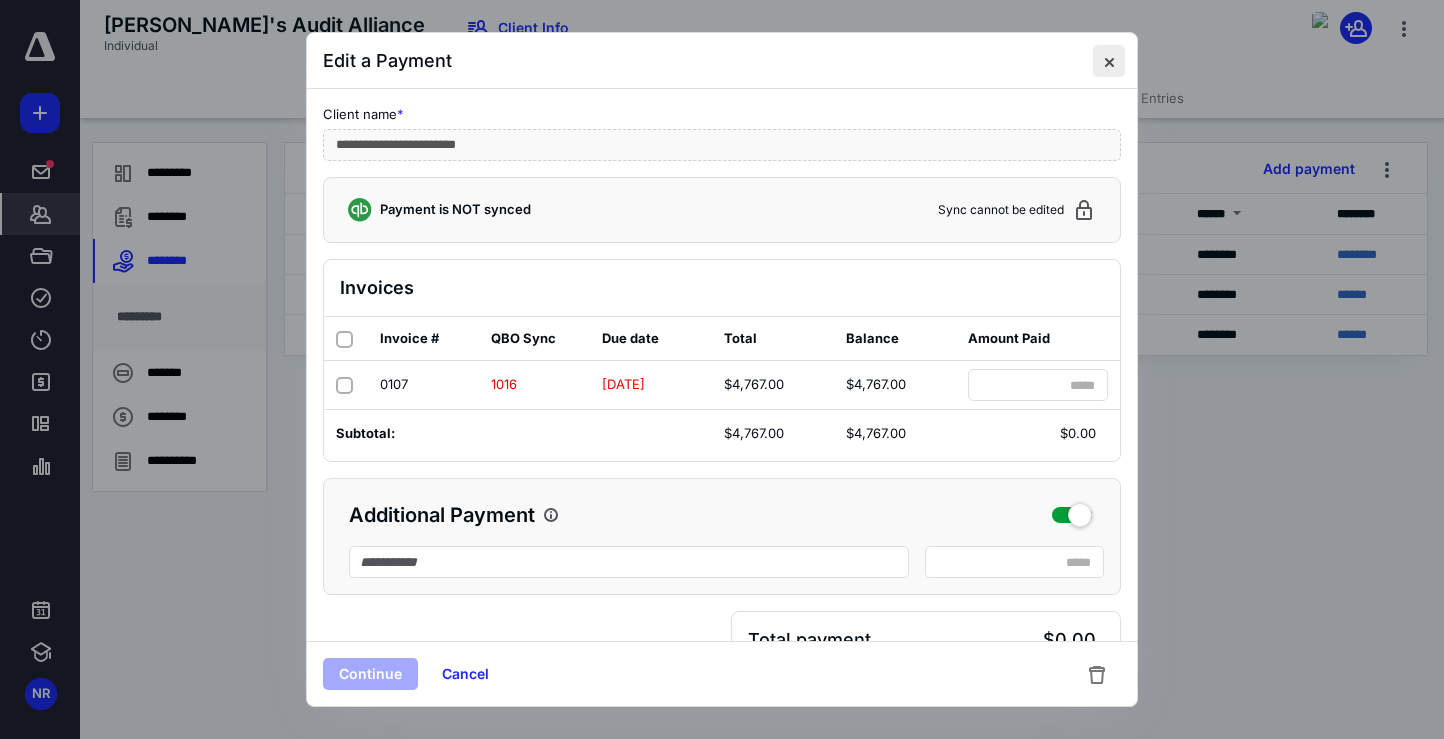 click at bounding box center [1109, 61] 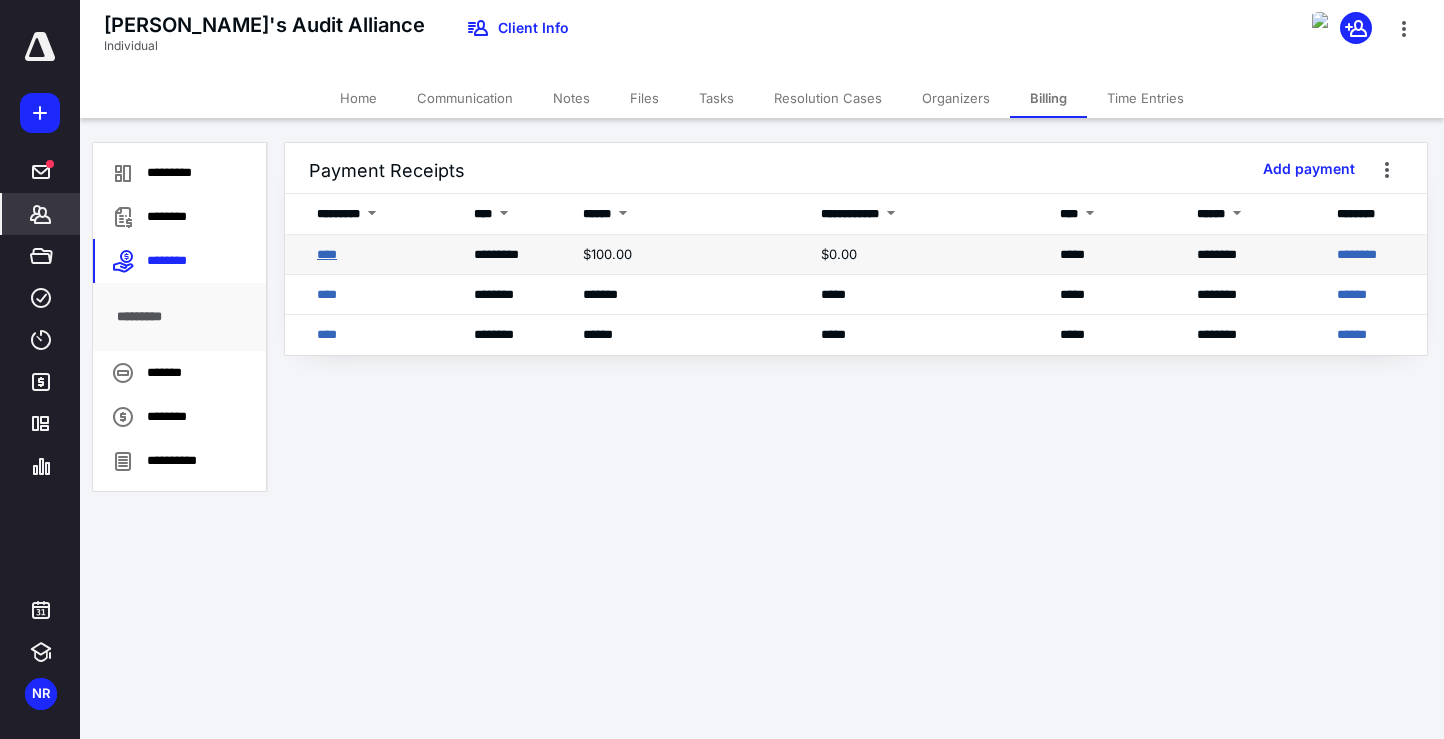 click on "****" at bounding box center [327, 254] 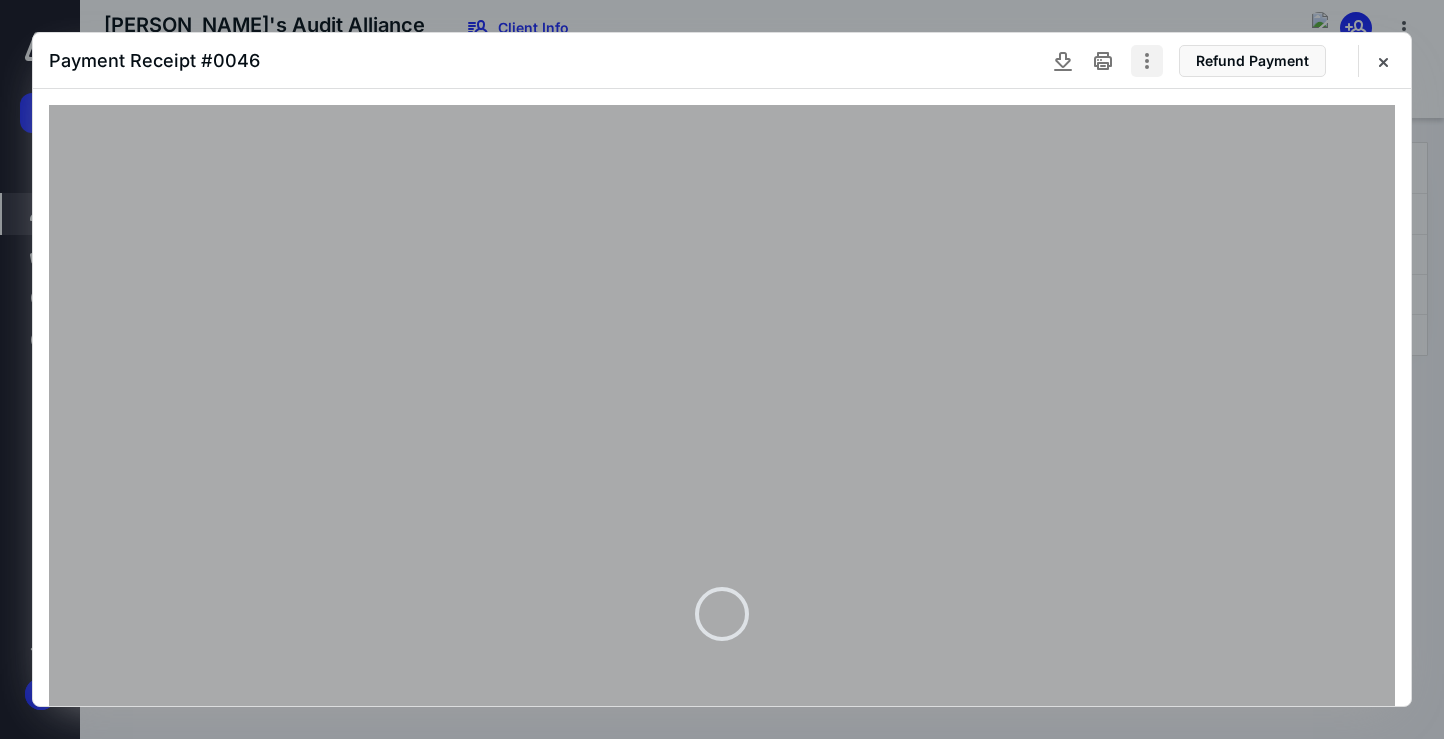 click 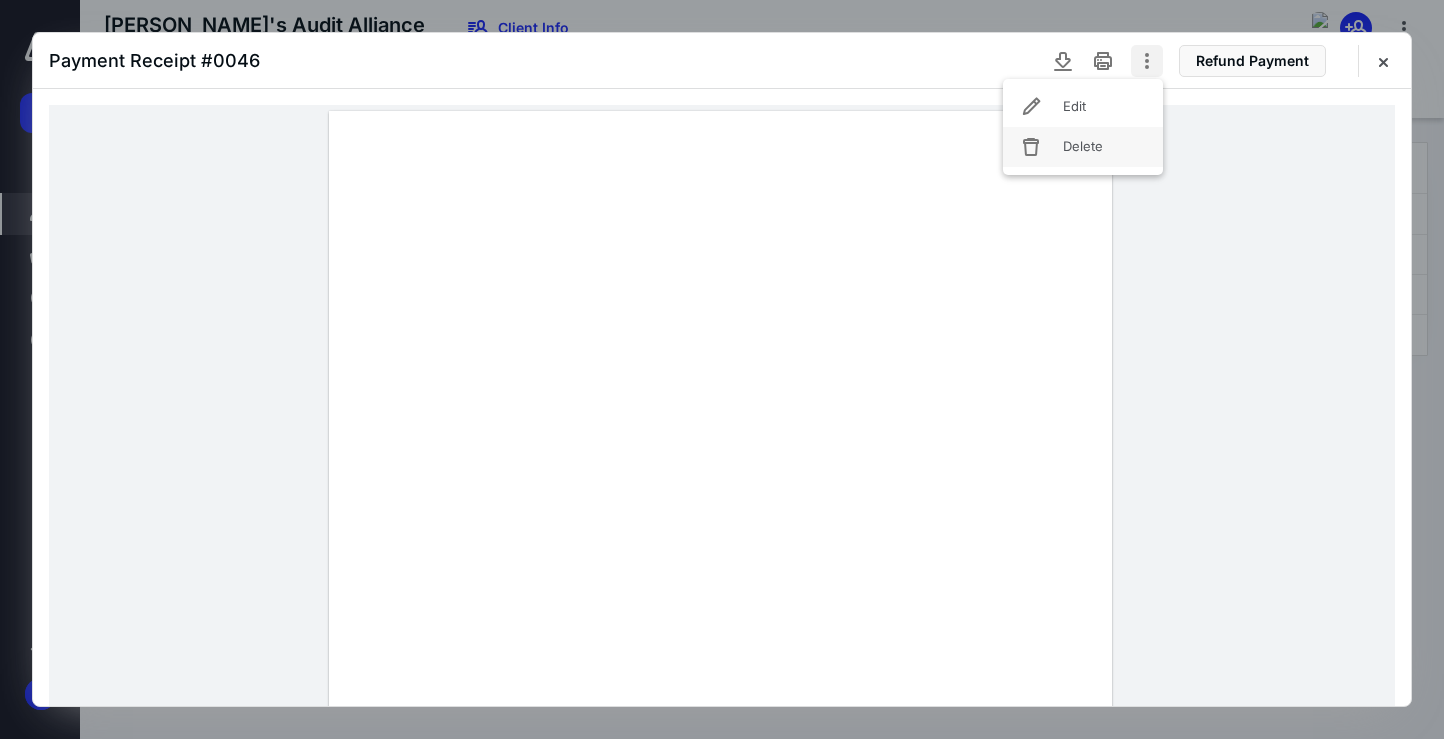 click on "Delete" at bounding box center (1083, 147) 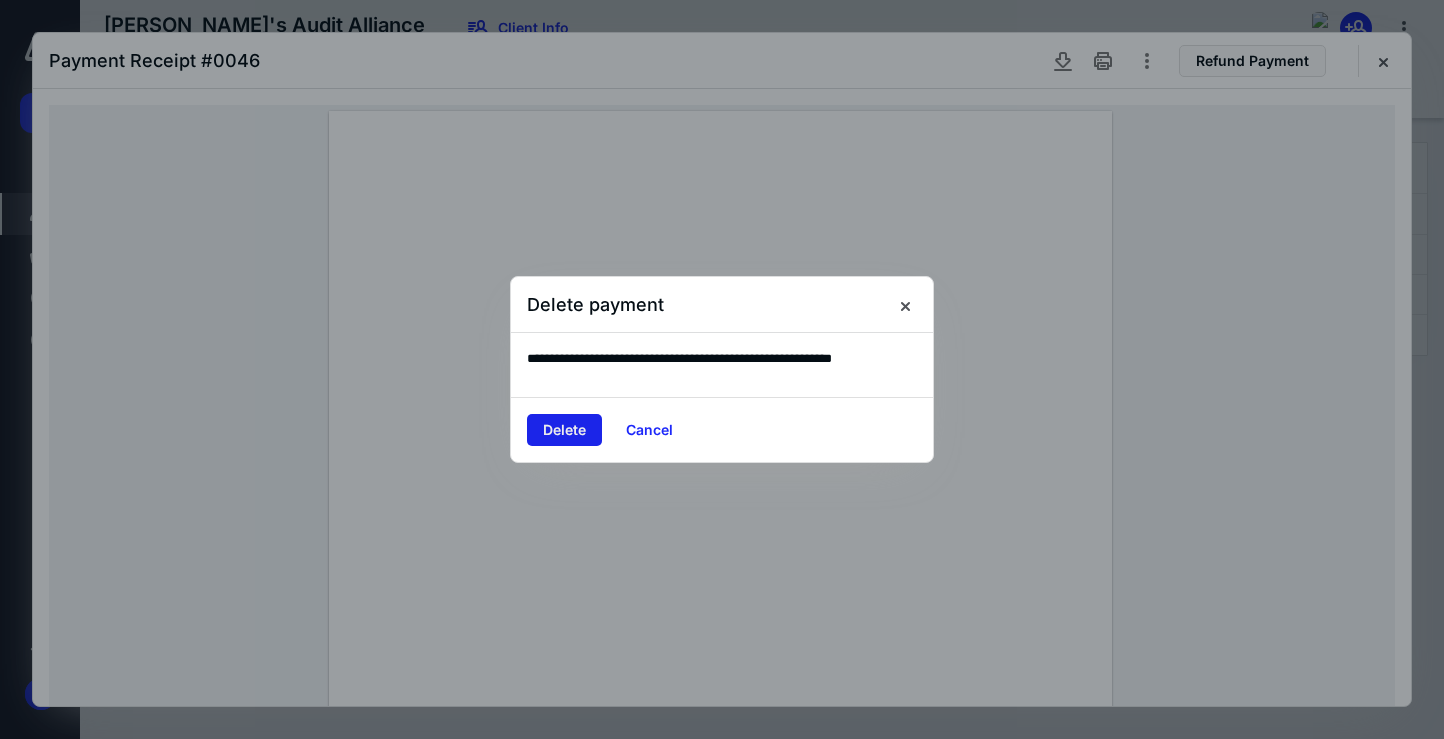 click on "Delete" at bounding box center [564, 430] 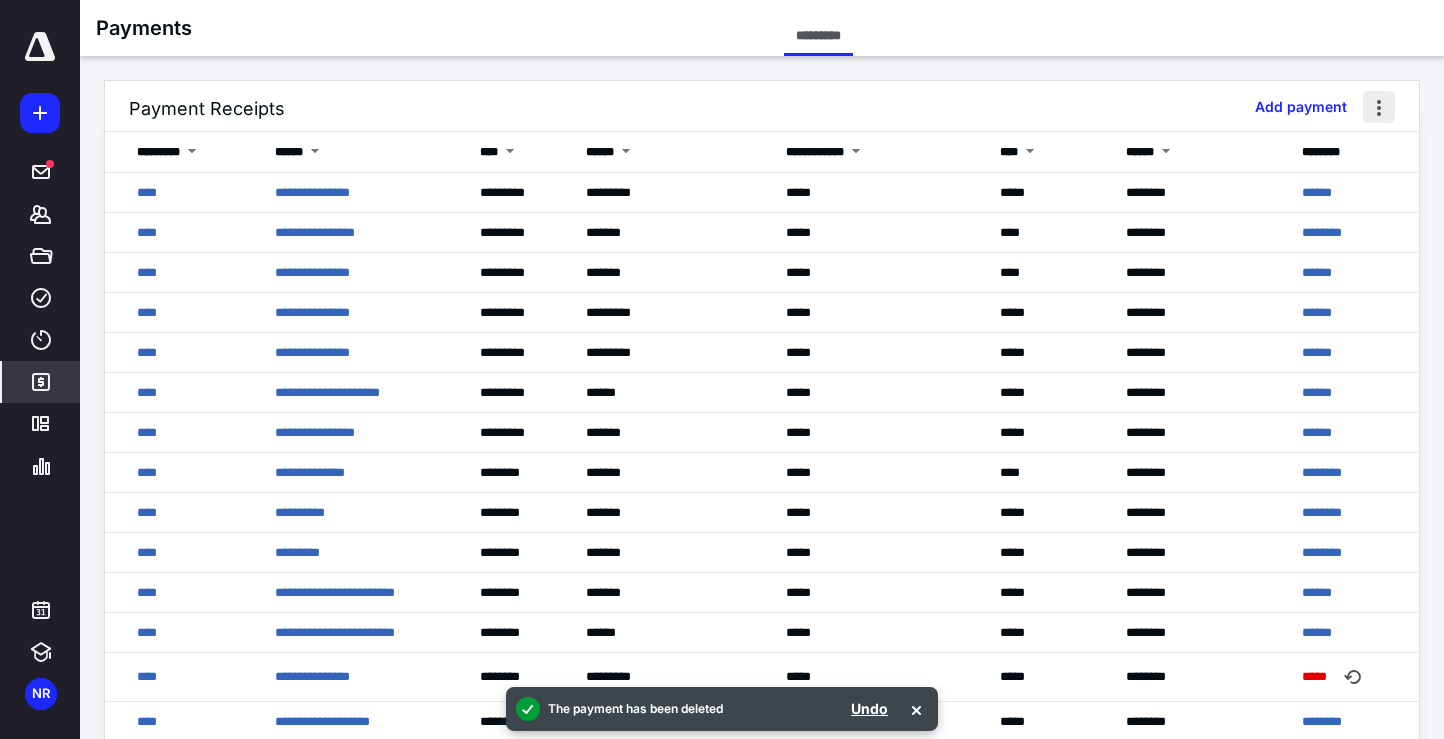 click at bounding box center [1379, 107] 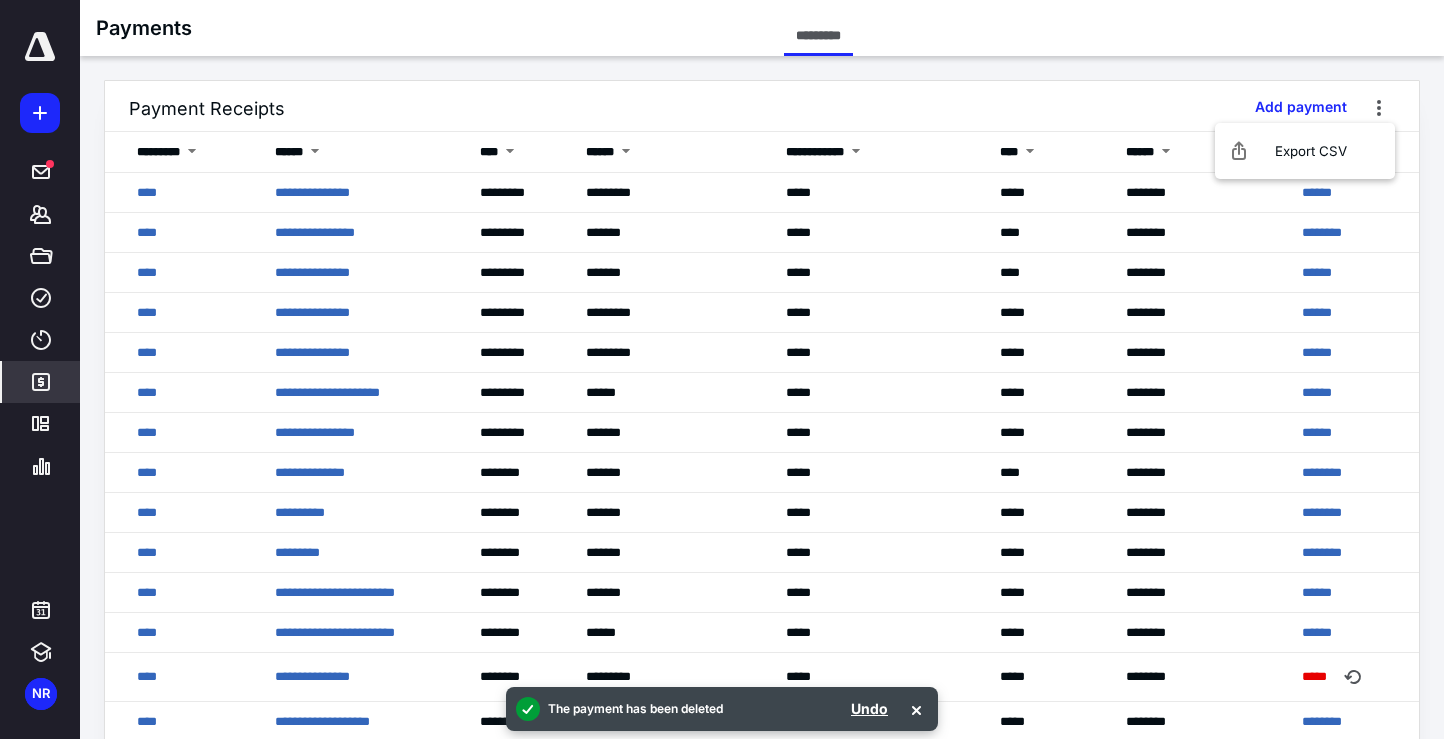 click on "**********" at bounding box center (762, 980) 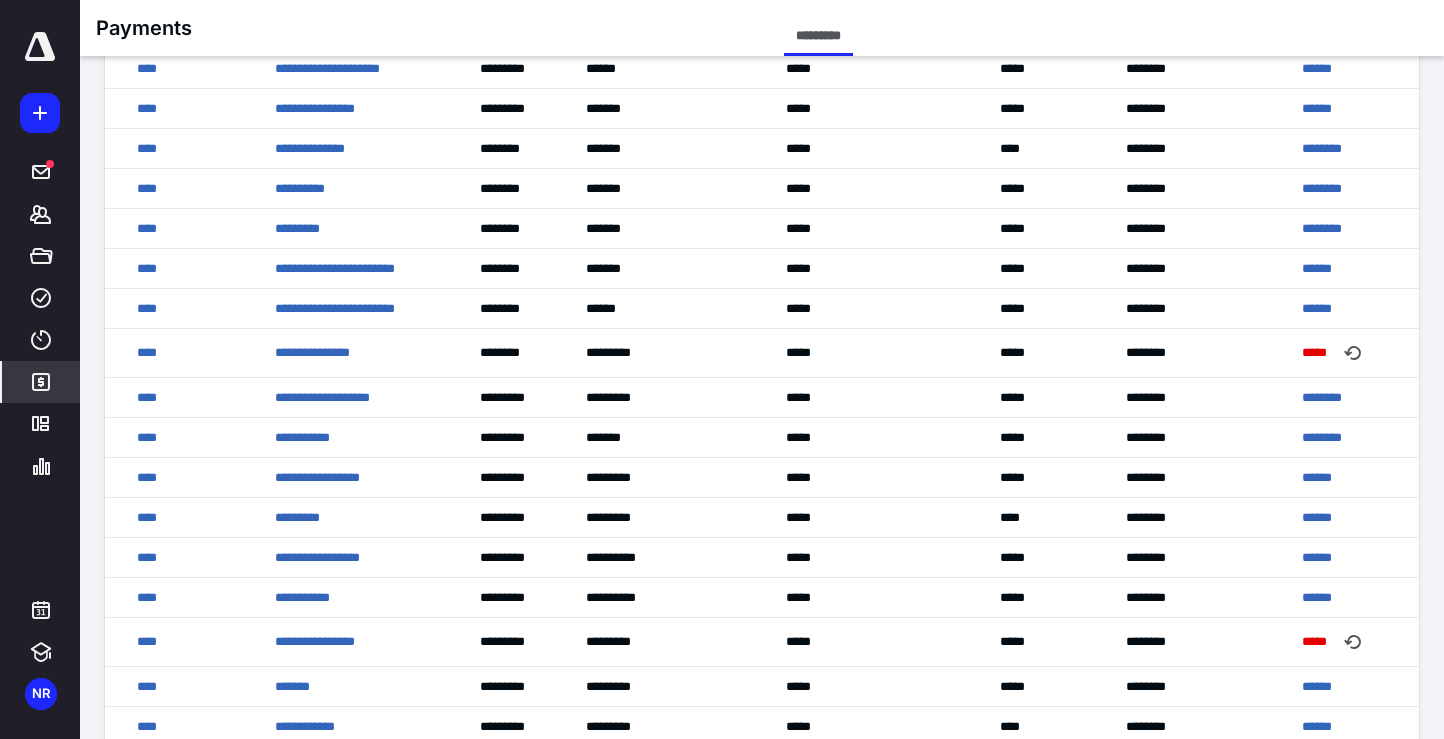 scroll, scrollTop: 0, scrollLeft: 0, axis: both 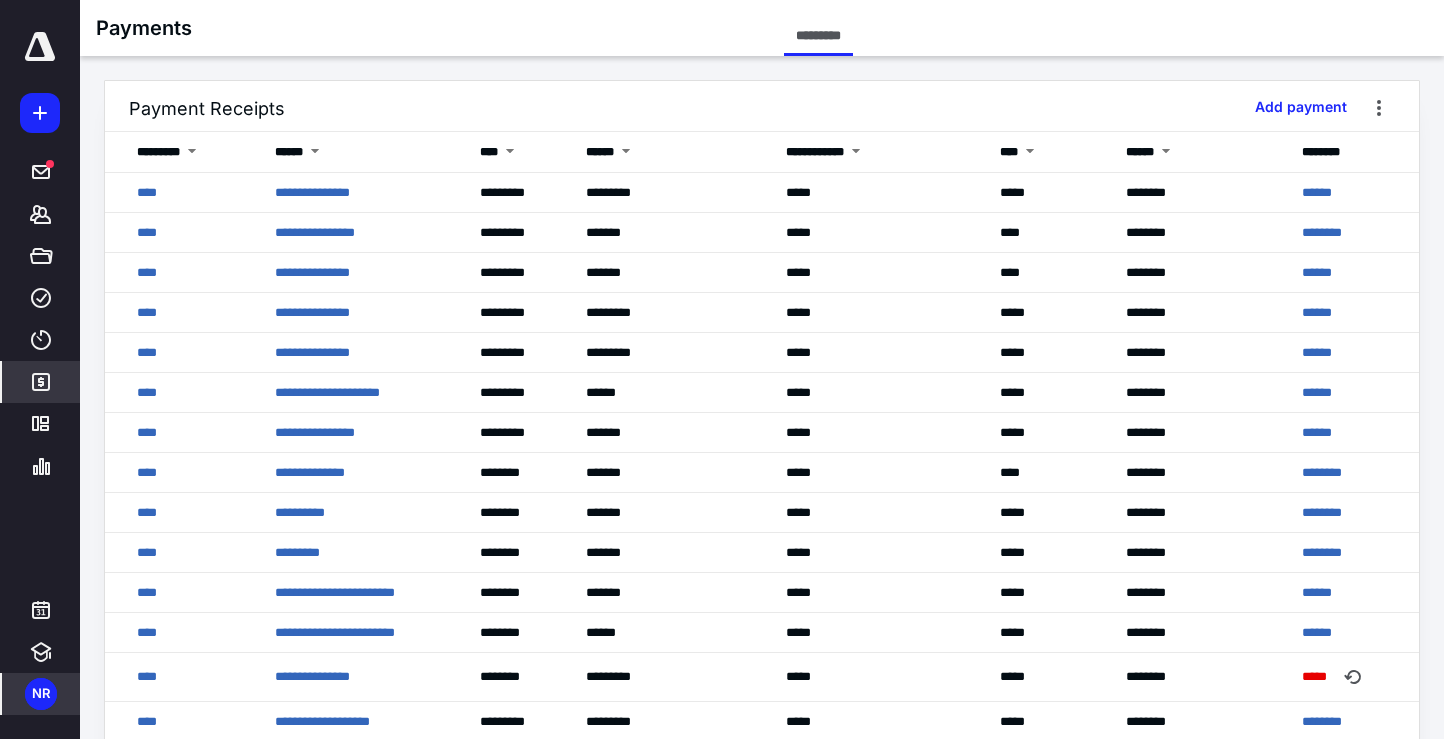 click on "NR" at bounding box center (41, 694) 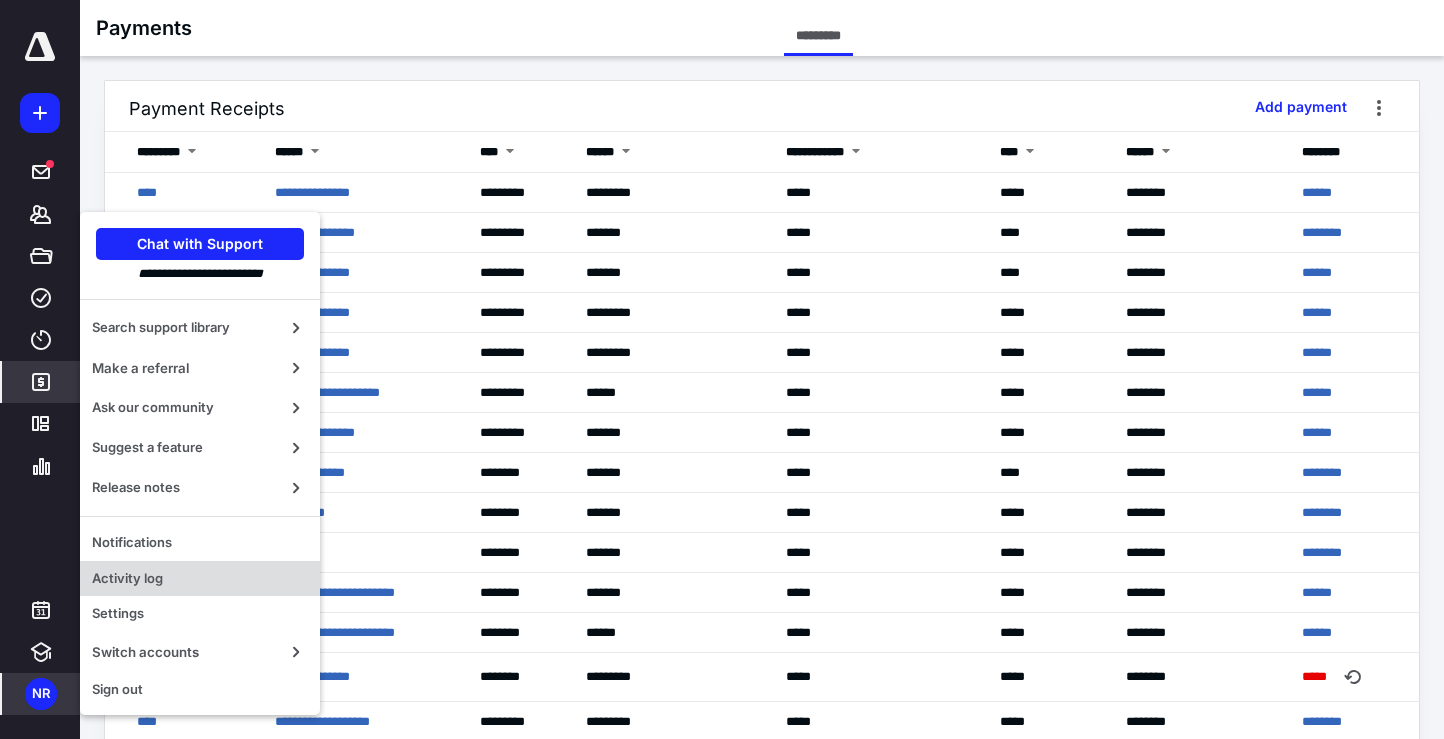 click on "Activity log" at bounding box center [200, 579] 